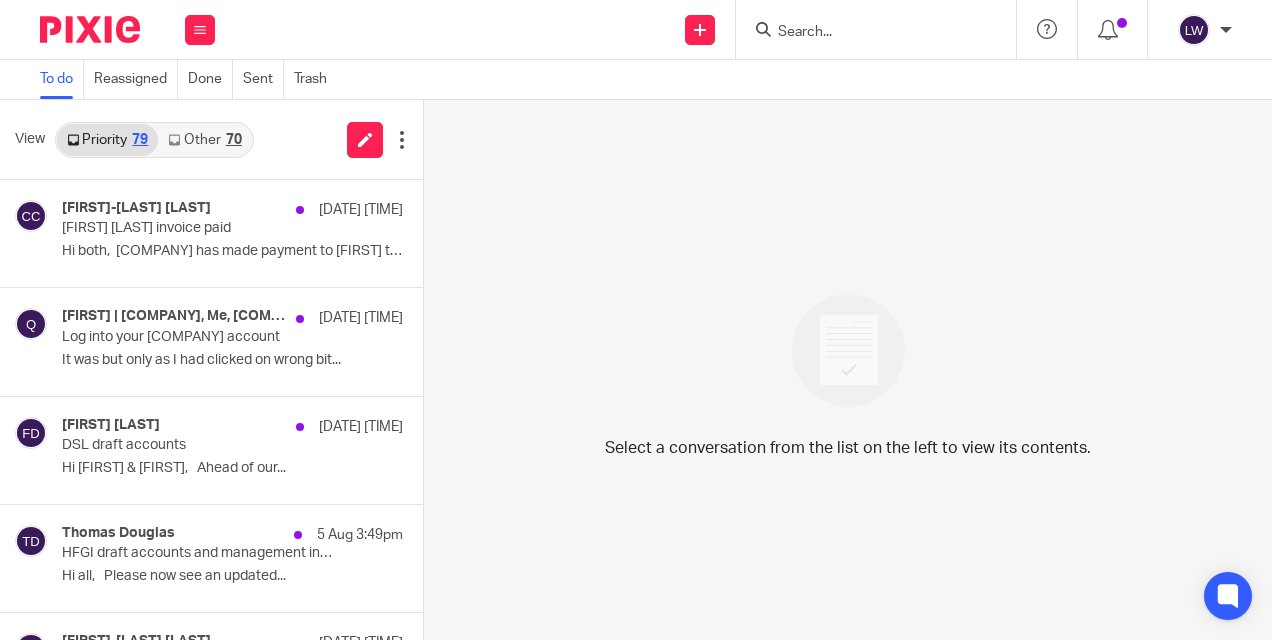 scroll, scrollTop: 0, scrollLeft: 0, axis: both 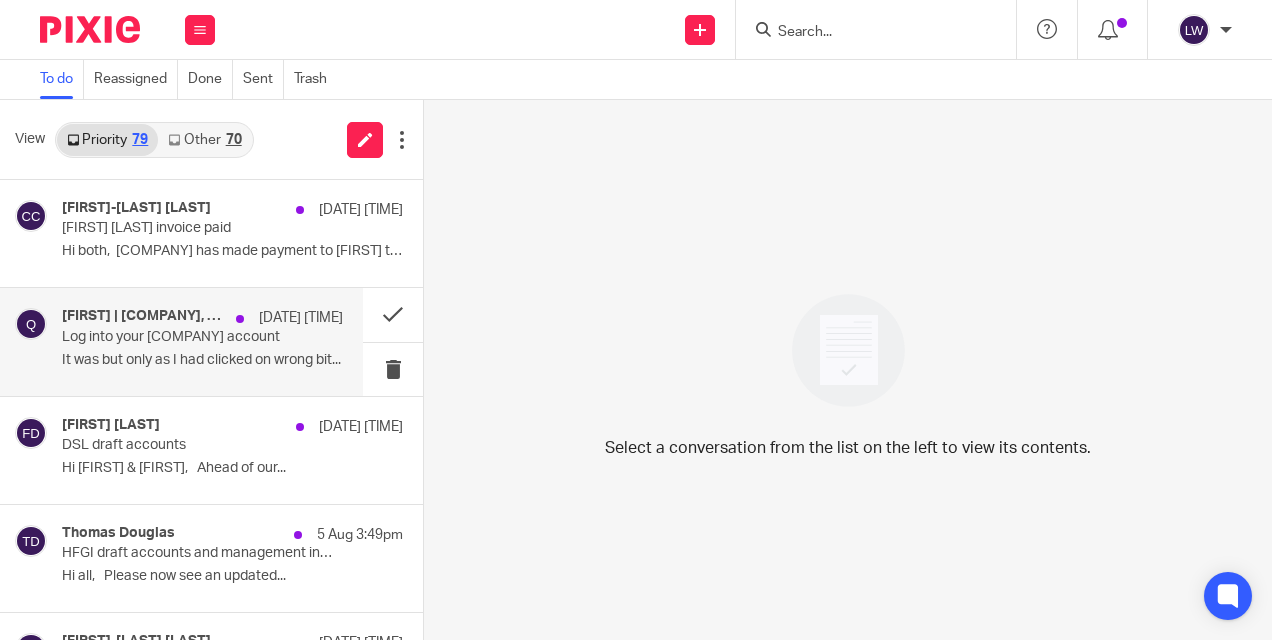 click on "Log into your [COMPANY] account" at bounding box center [174, 337] 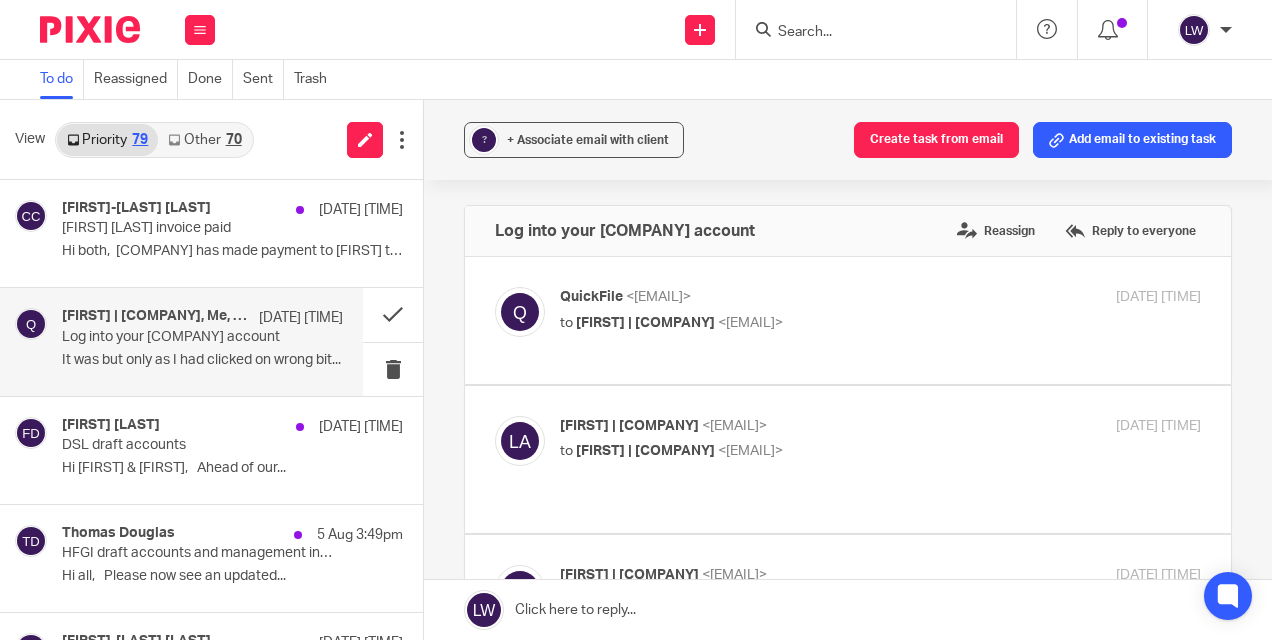 scroll, scrollTop: 0, scrollLeft: 0, axis: both 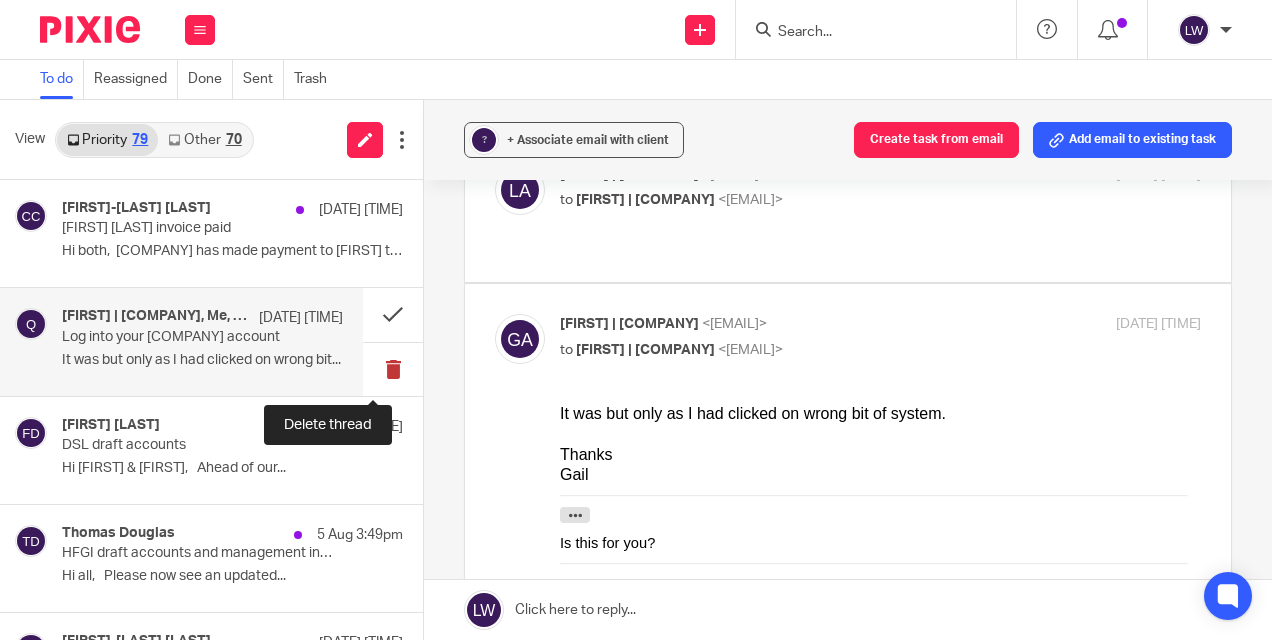 click at bounding box center [393, 369] 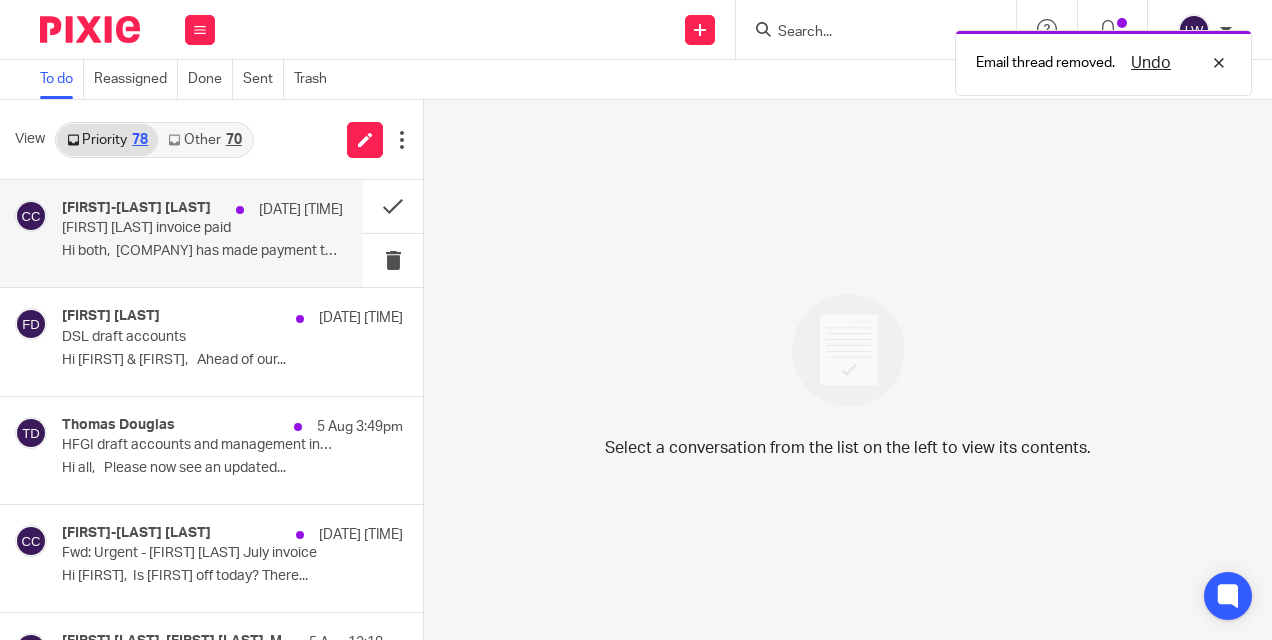 click on "[FIRST] [LAST] invoice paid" at bounding box center [174, 228] 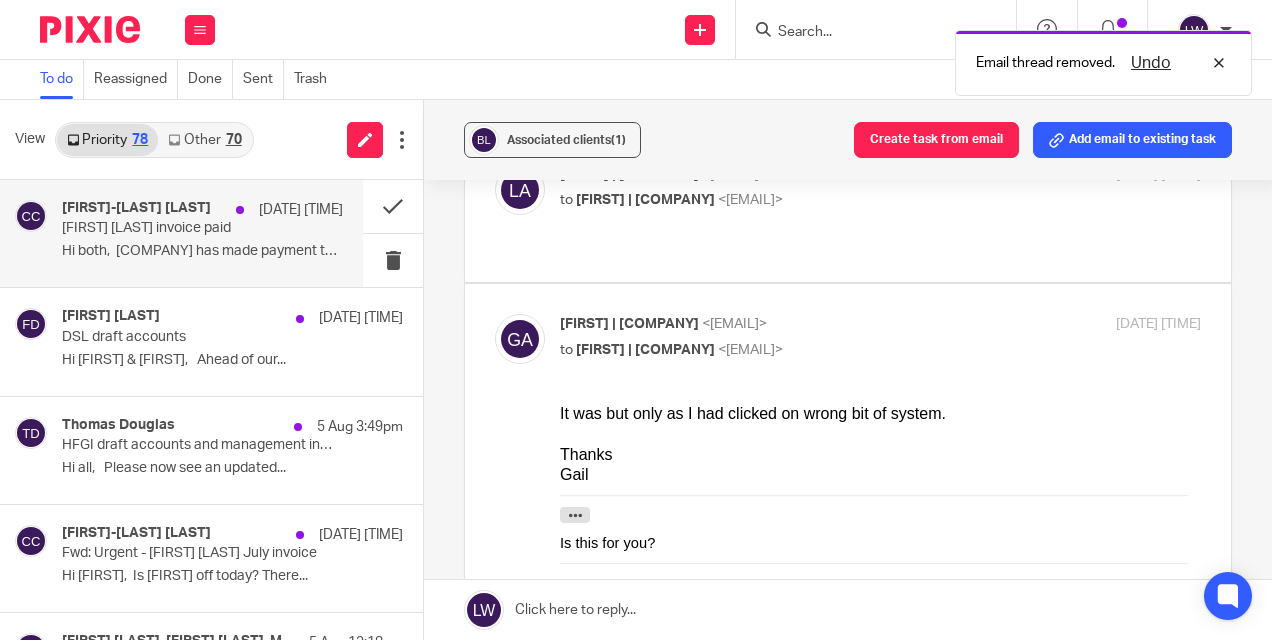 scroll, scrollTop: 0, scrollLeft: 0, axis: both 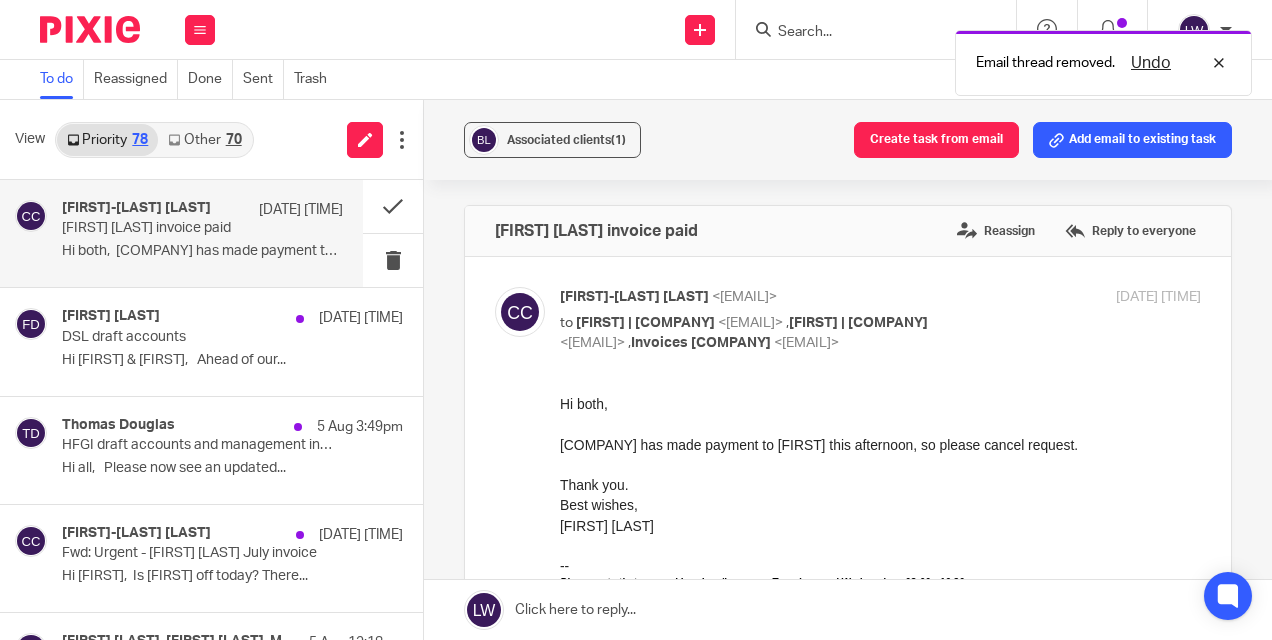 click on "Other
70" at bounding box center [204, 140] 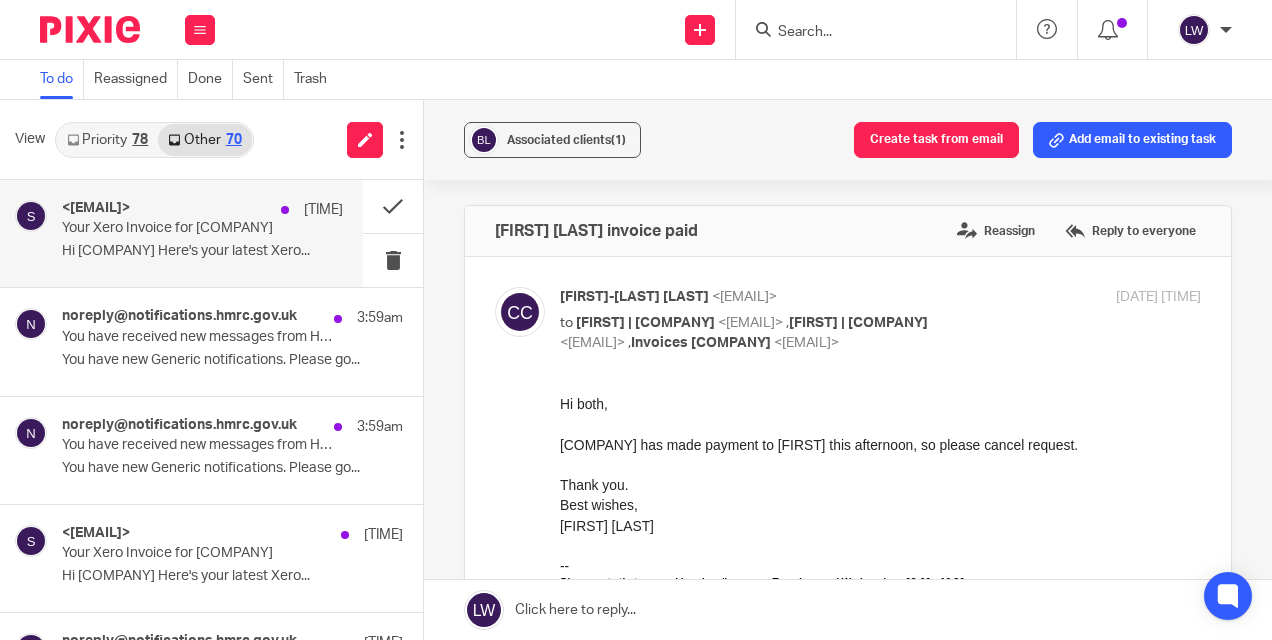 click on "Hi Arran Accountants  Here's your latest Xero..." at bounding box center [202, 251] 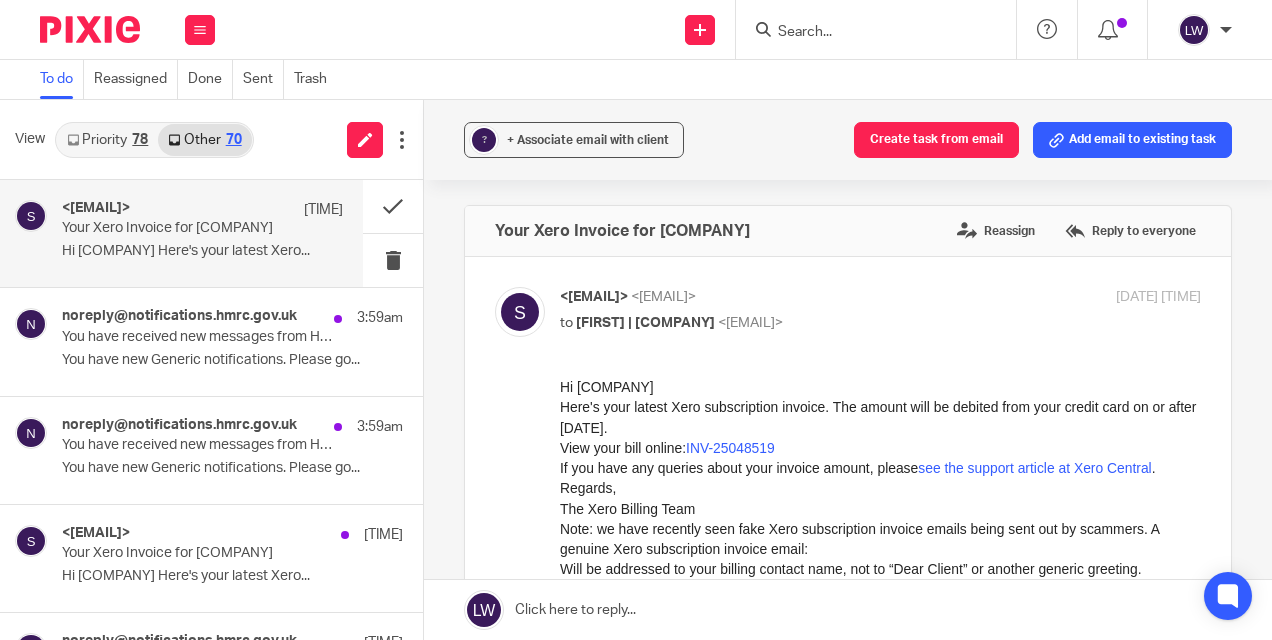 scroll, scrollTop: 0, scrollLeft: 0, axis: both 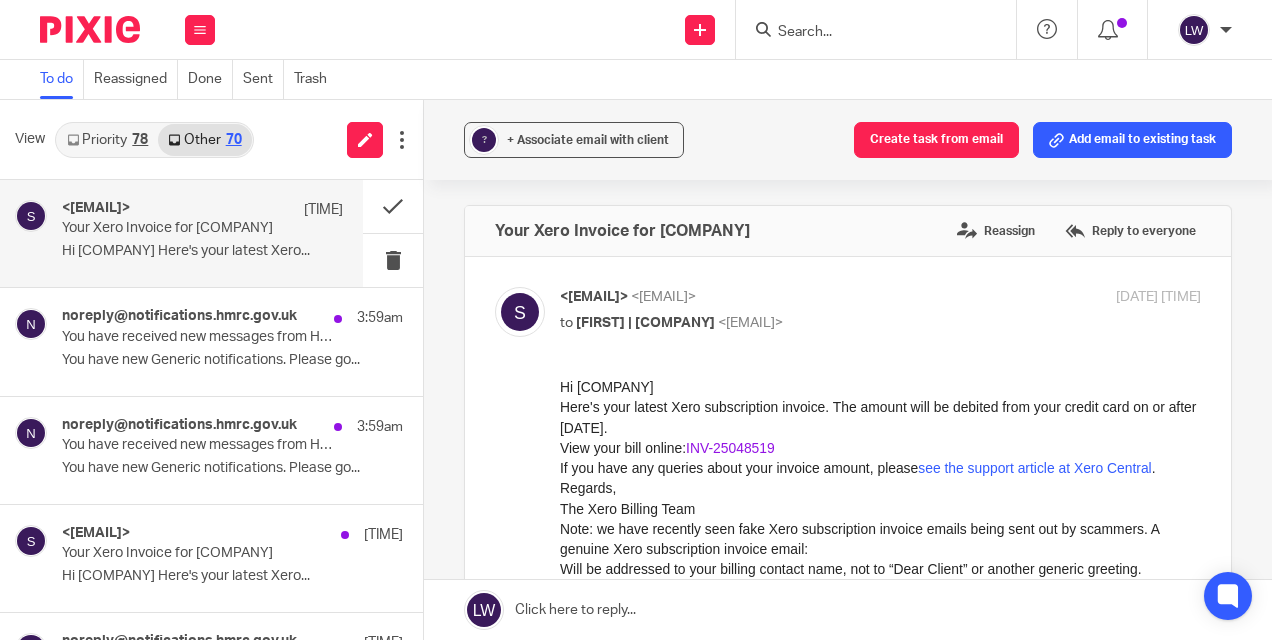 click on "INV-25048519" at bounding box center (730, 448) 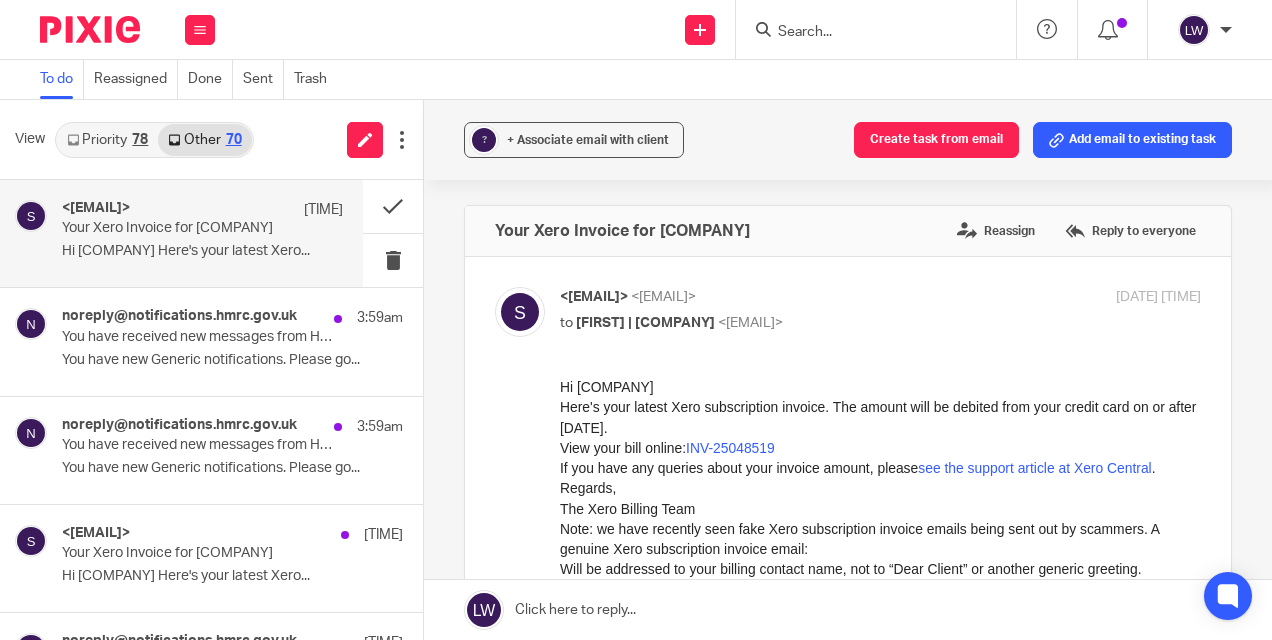 click on "Hi Arran Accountants  Here's your latest Xero..." at bounding box center (202, 251) 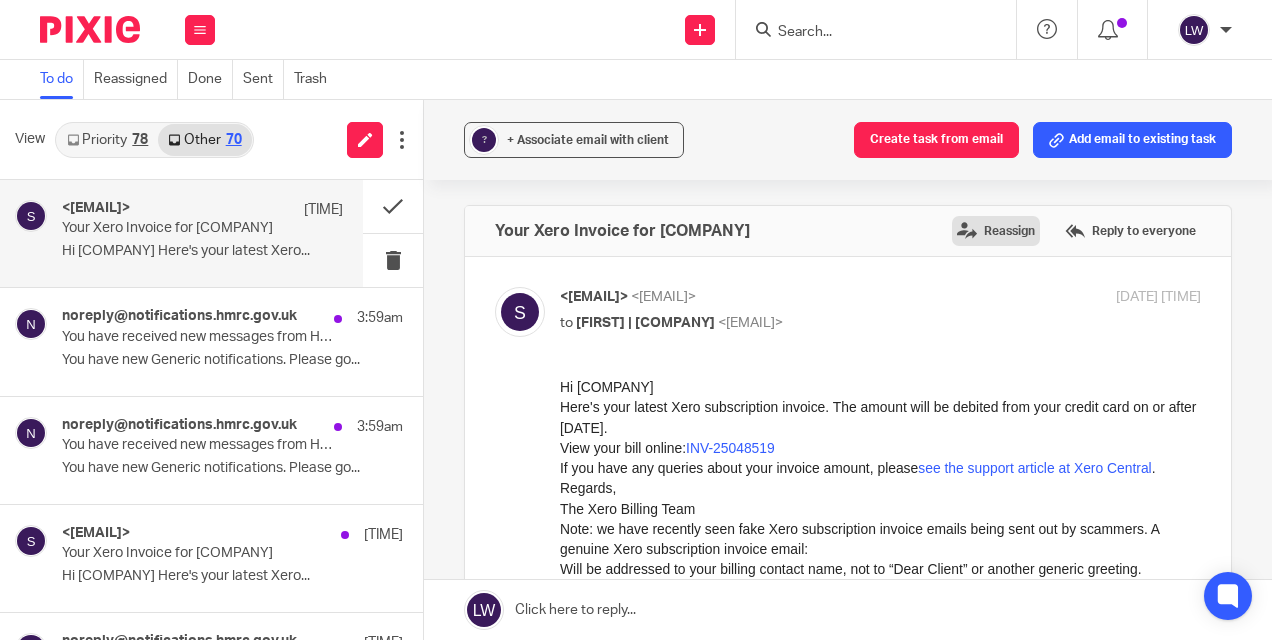 click on "Reassign" at bounding box center (996, 231) 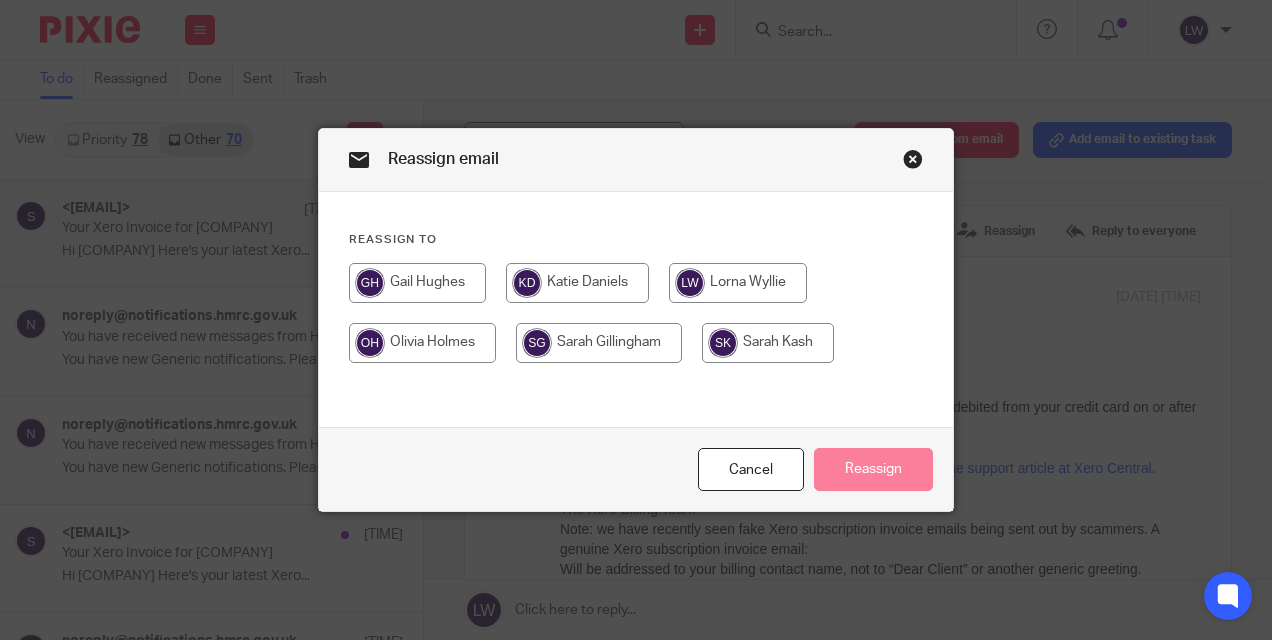 click at bounding box center (577, 283) 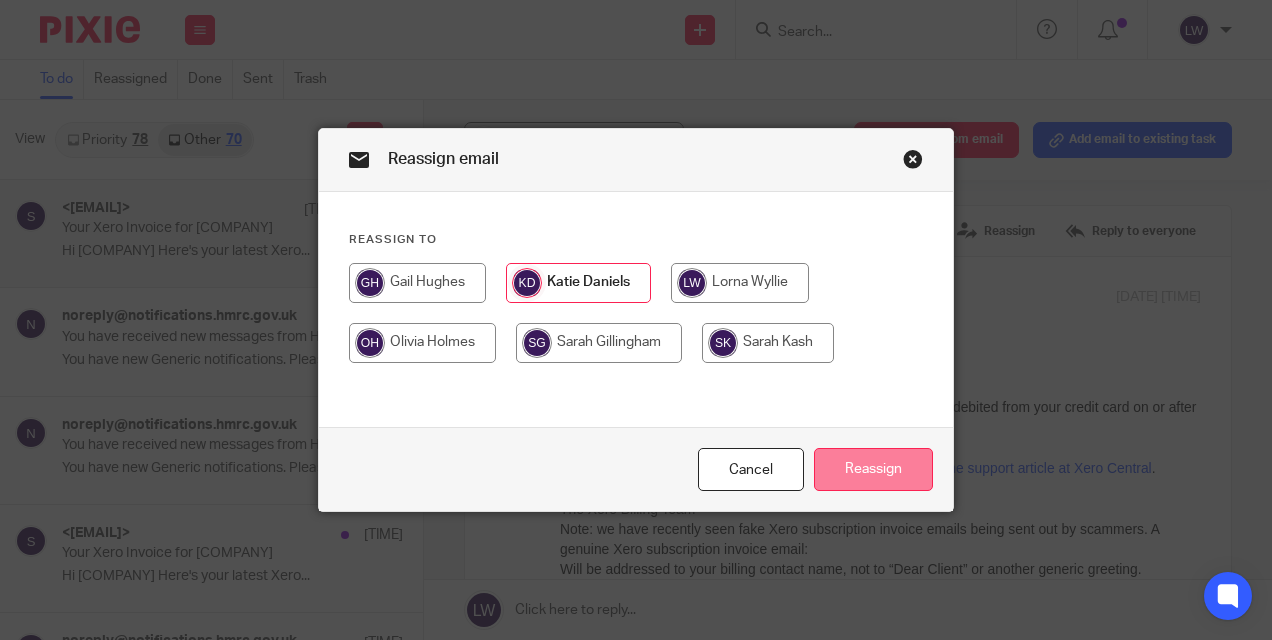 click on "Reassign" at bounding box center [873, 469] 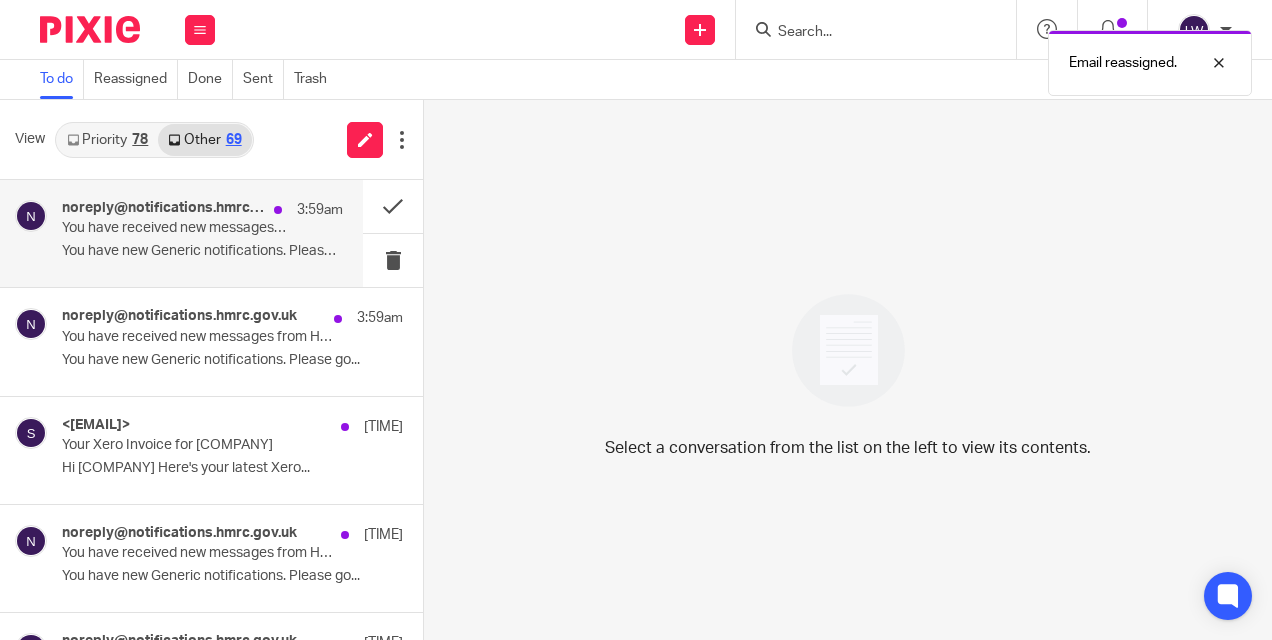 click on "You have new Generic notifications. Please go..." at bounding box center (202, 251) 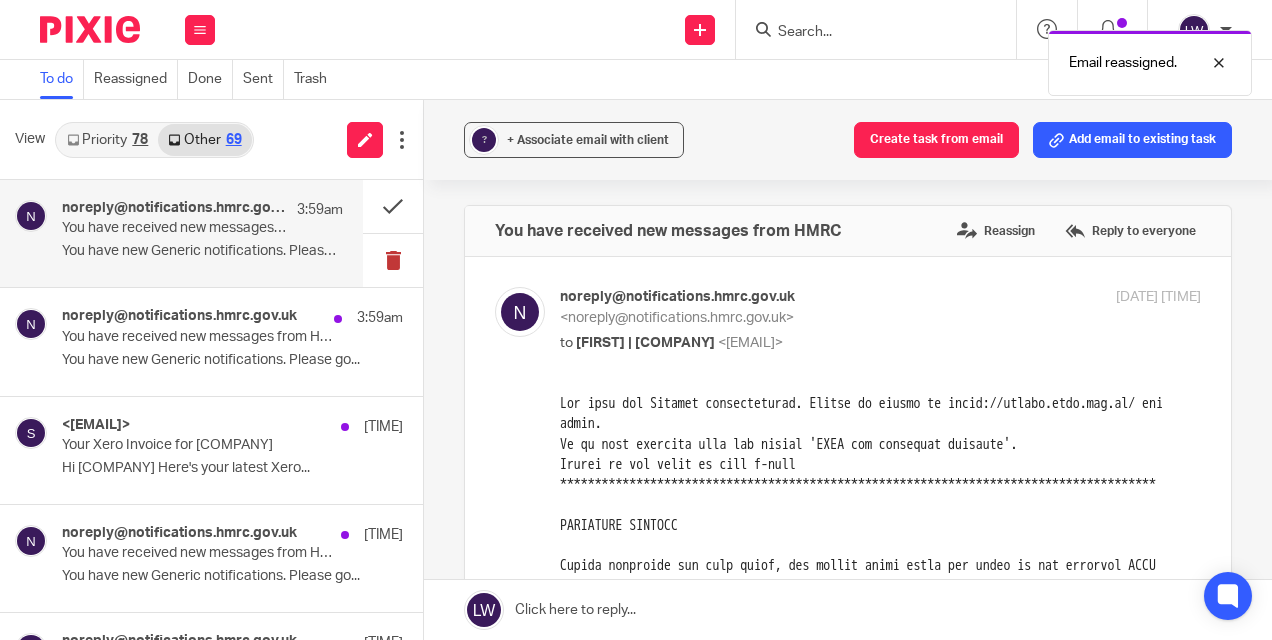 scroll, scrollTop: 0, scrollLeft: 0, axis: both 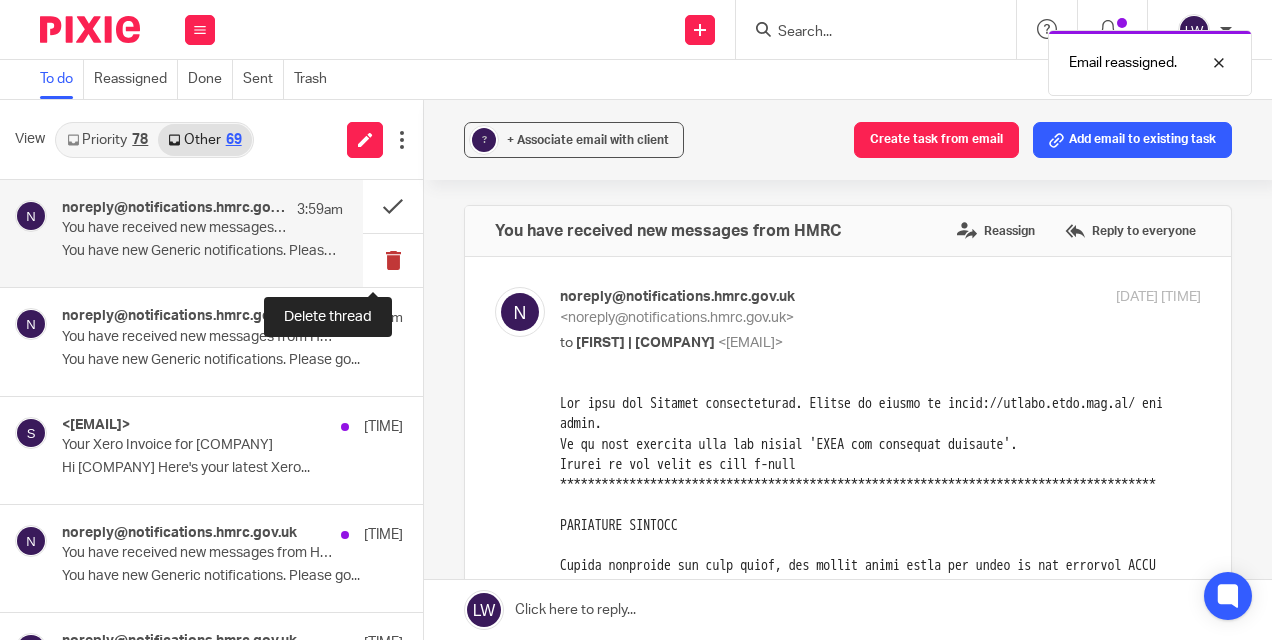 click at bounding box center (393, 260) 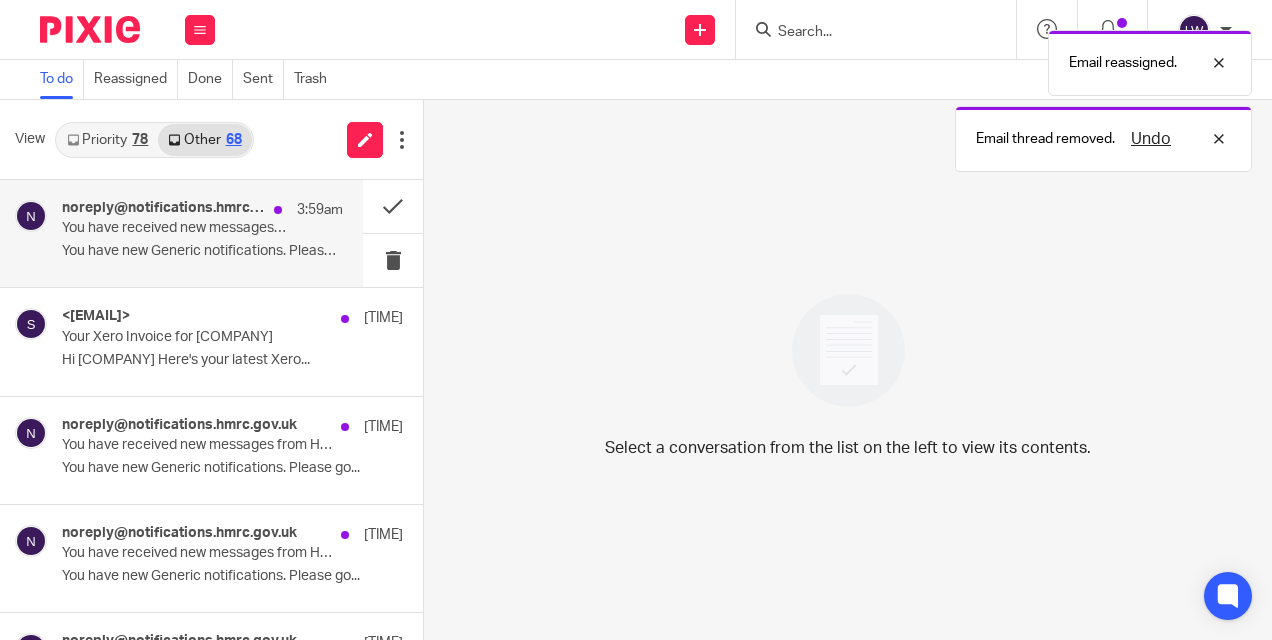 click on "You have new Generic notifications. Please go..." at bounding box center [202, 251] 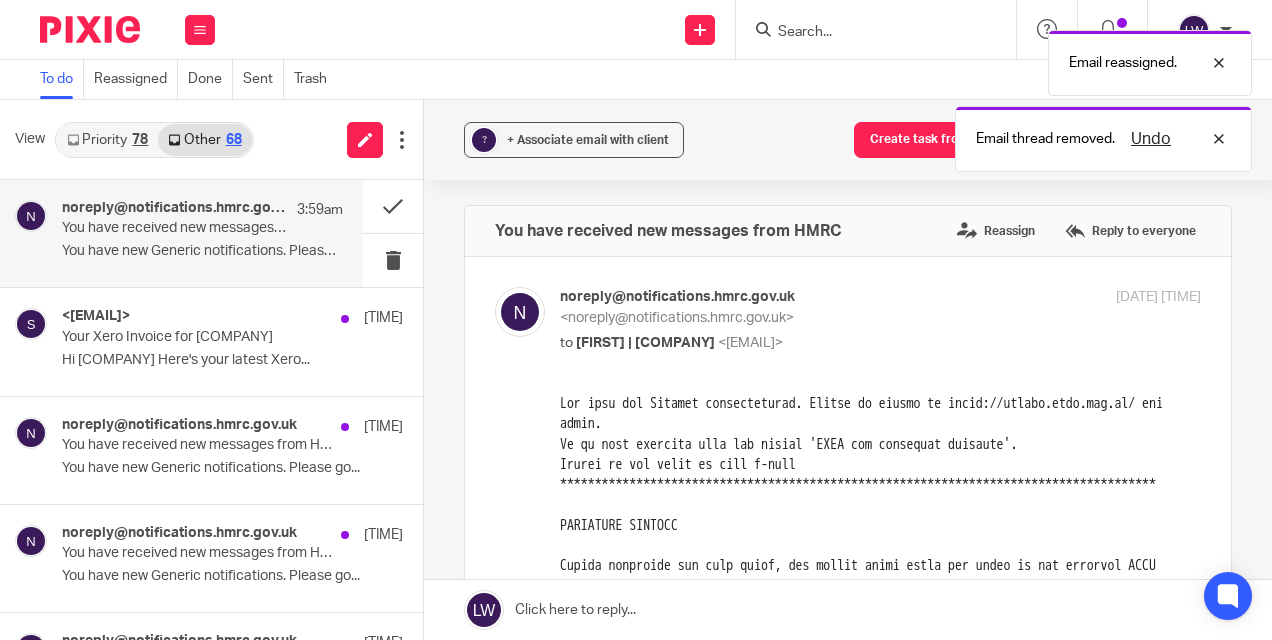 scroll, scrollTop: 0, scrollLeft: 0, axis: both 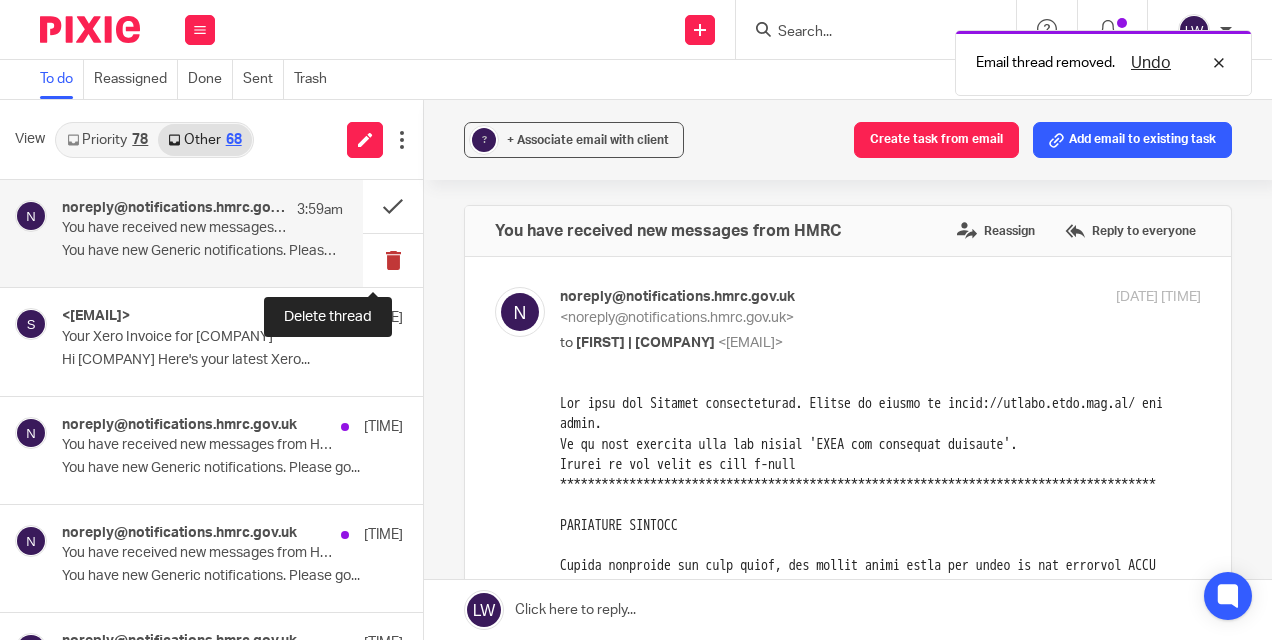 click at bounding box center (393, 260) 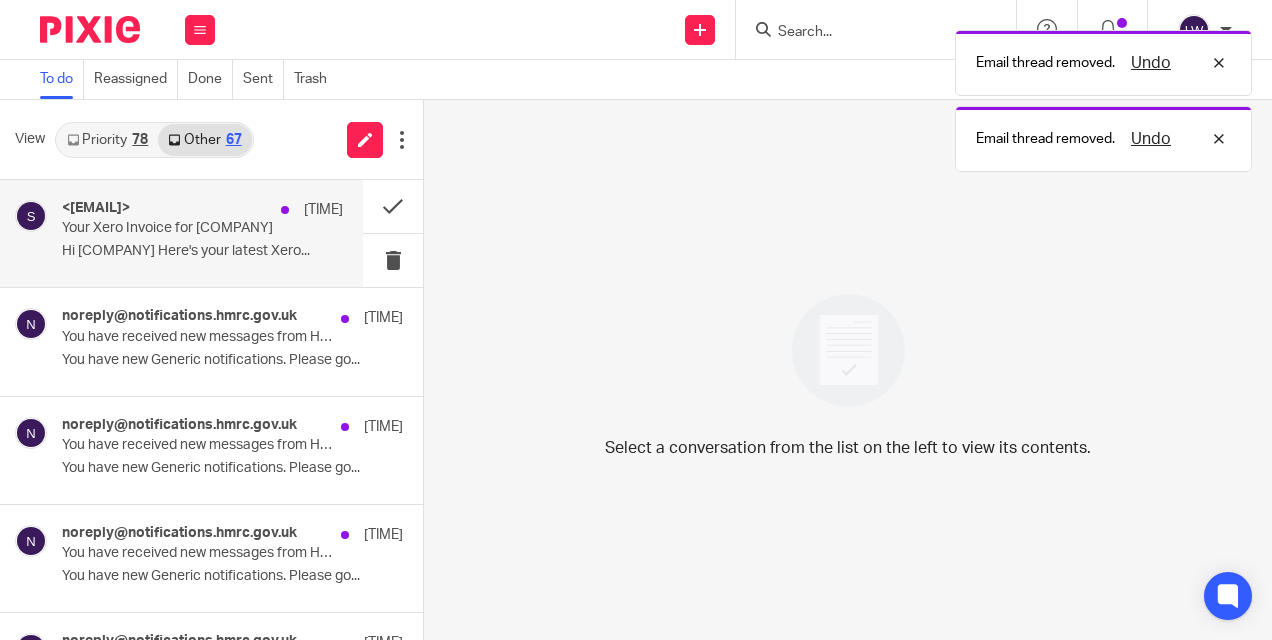 click on "Your Xero Invoice for Arran Accountants" at bounding box center (174, 228) 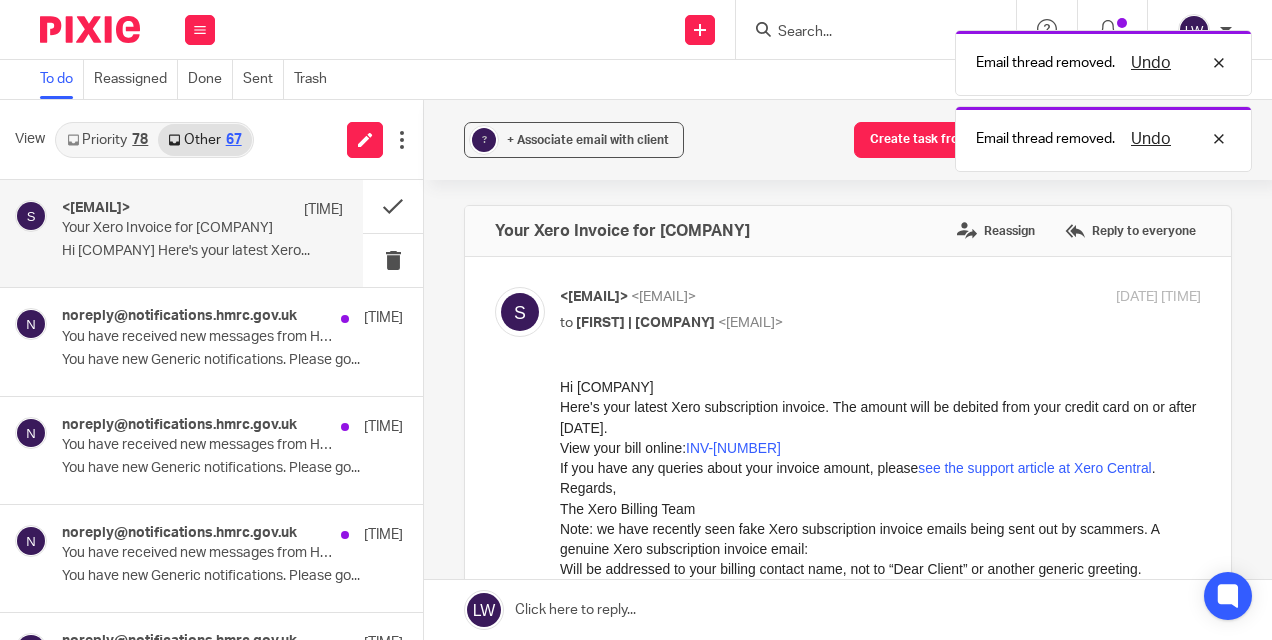 scroll, scrollTop: 0, scrollLeft: 0, axis: both 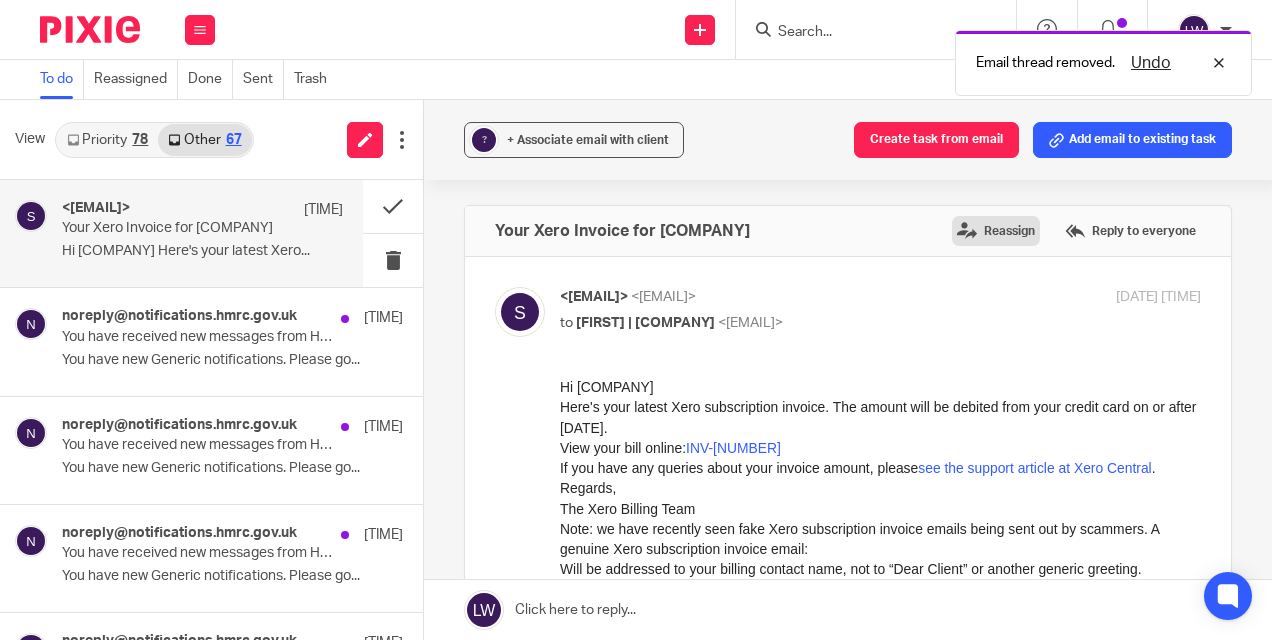 click on "Reassign" at bounding box center (996, 231) 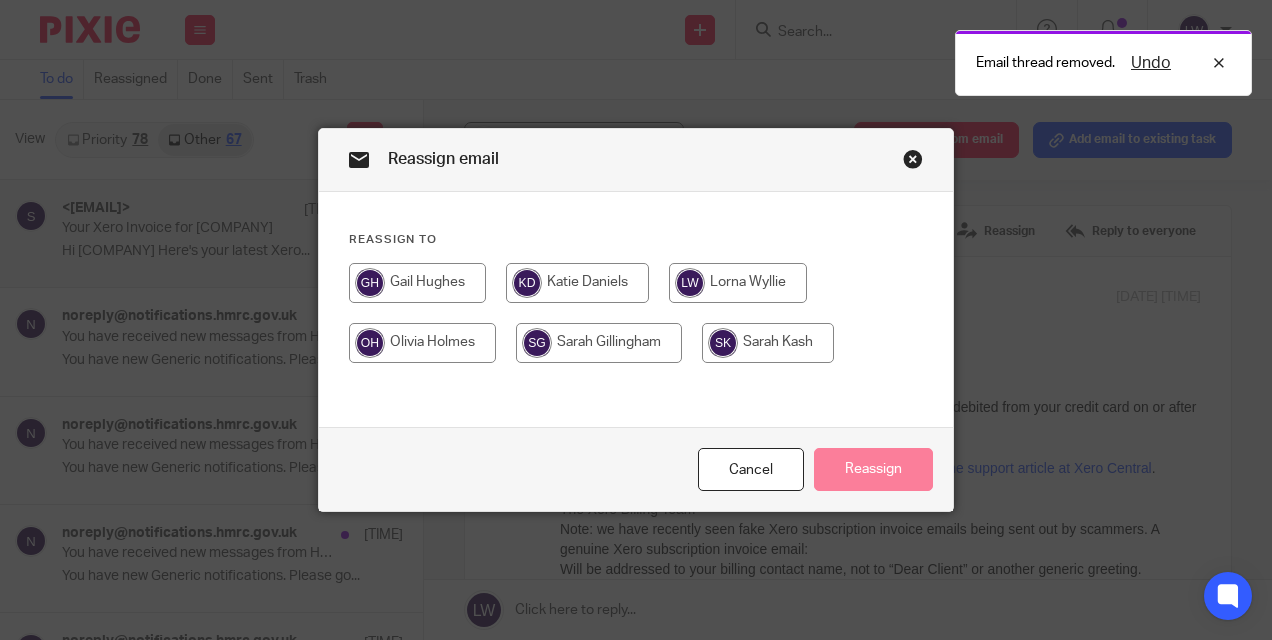 click at bounding box center (577, 283) 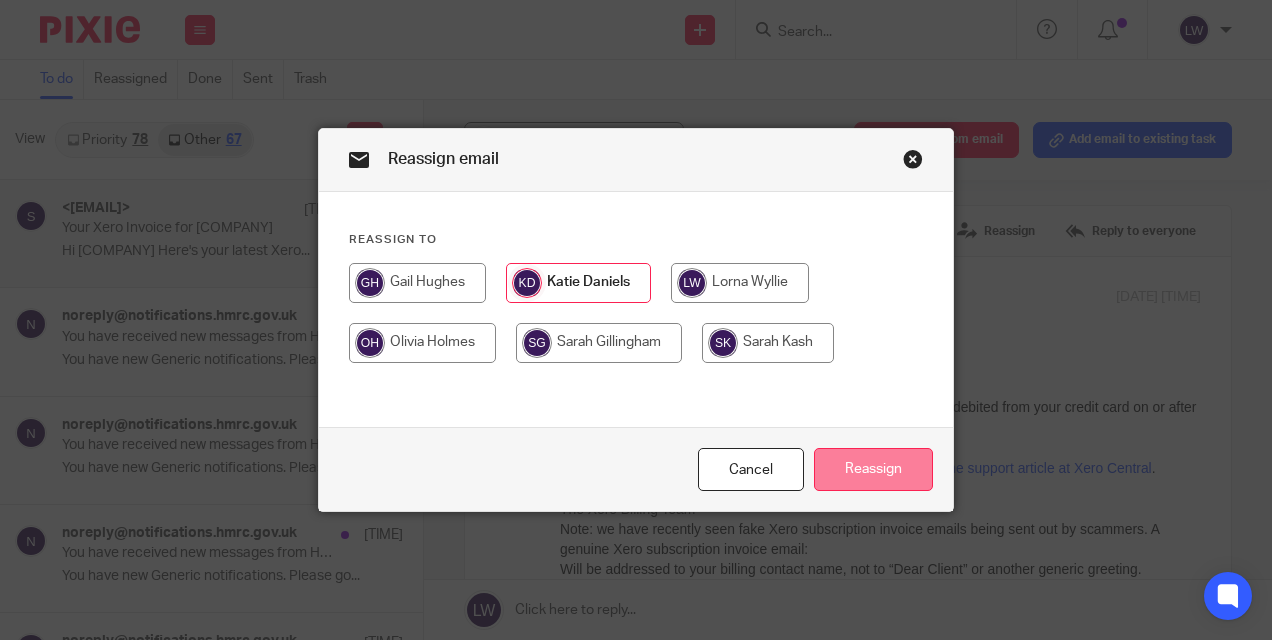 click on "Reassign" at bounding box center (873, 469) 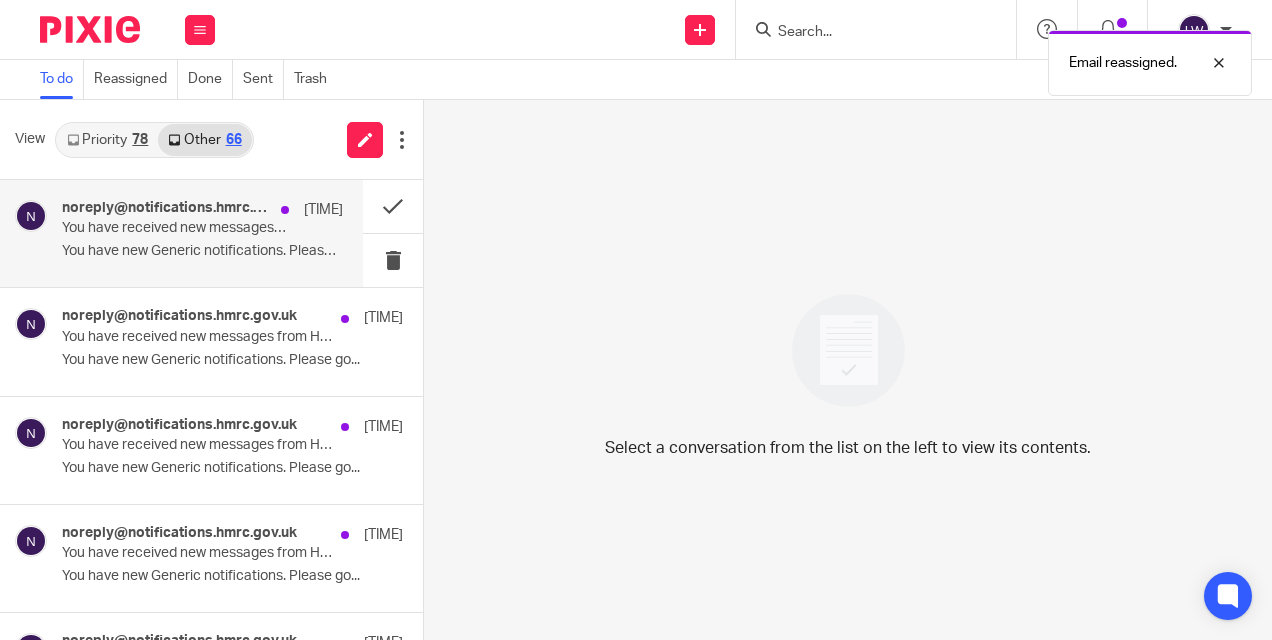 click on "You have received new messages from HMRC" at bounding box center (174, 228) 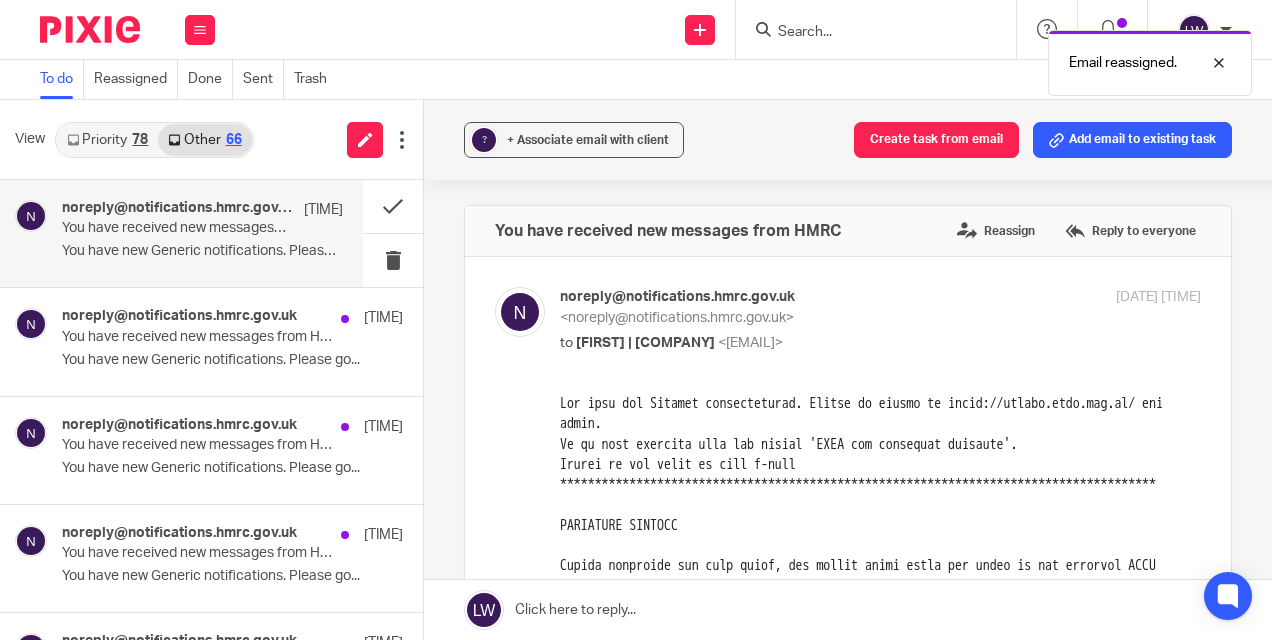 scroll, scrollTop: 0, scrollLeft: 0, axis: both 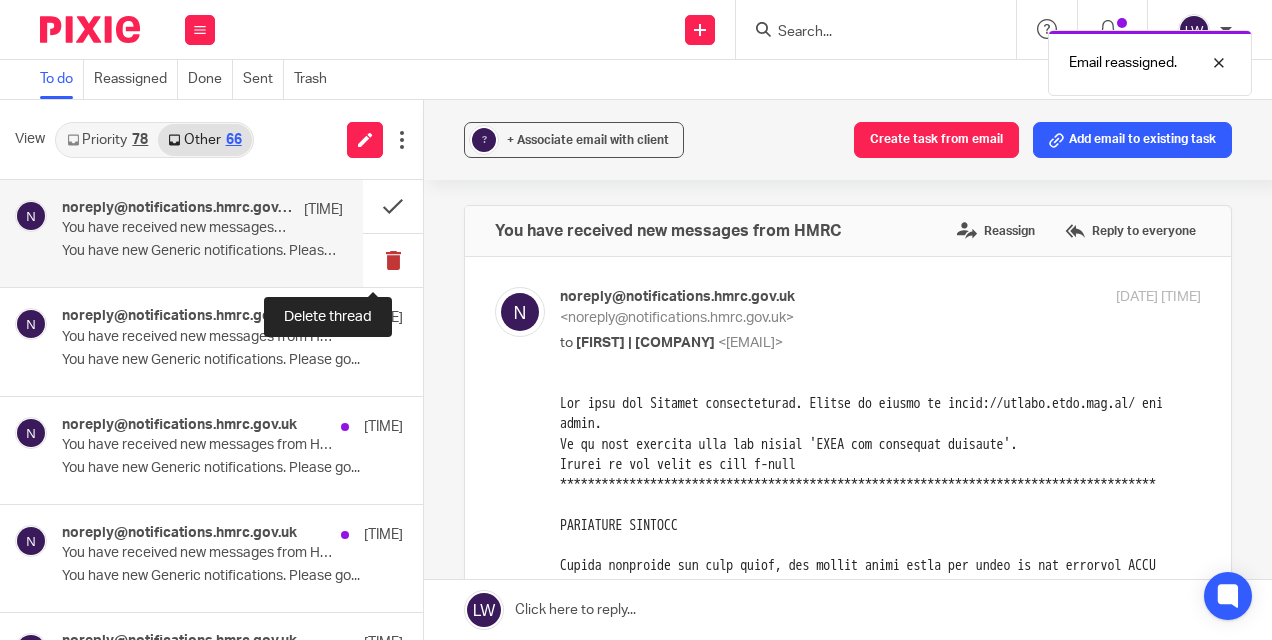 click at bounding box center [393, 260] 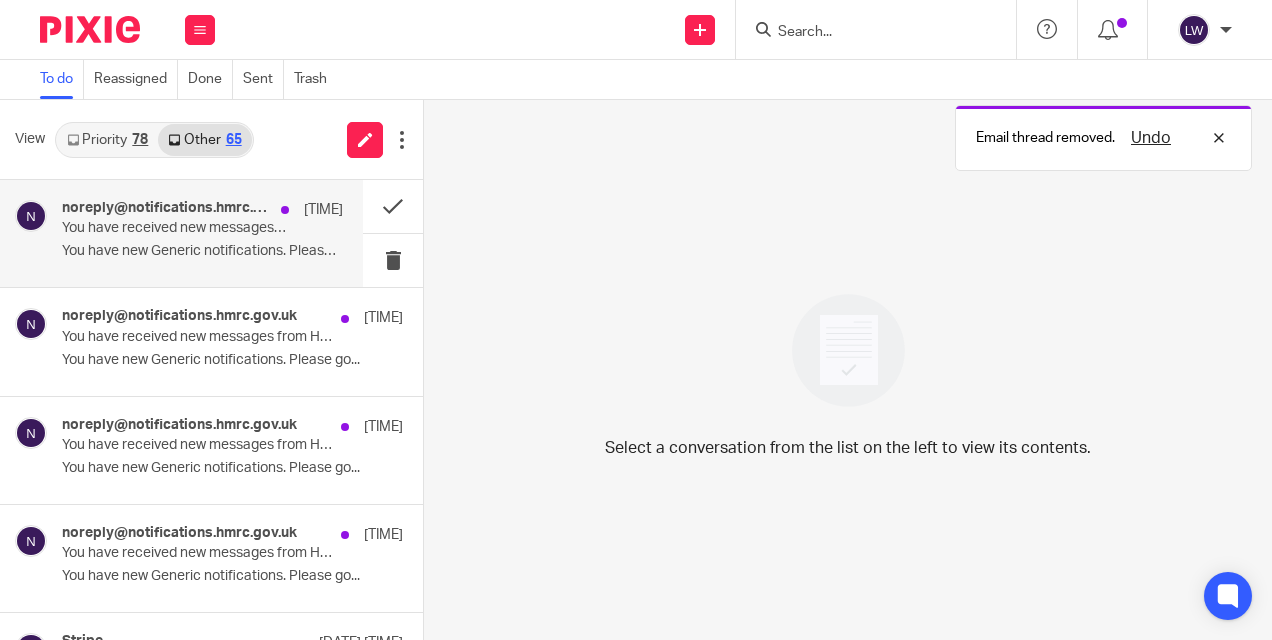 click on "You have new Generic notifications. Please go..." at bounding box center [202, 251] 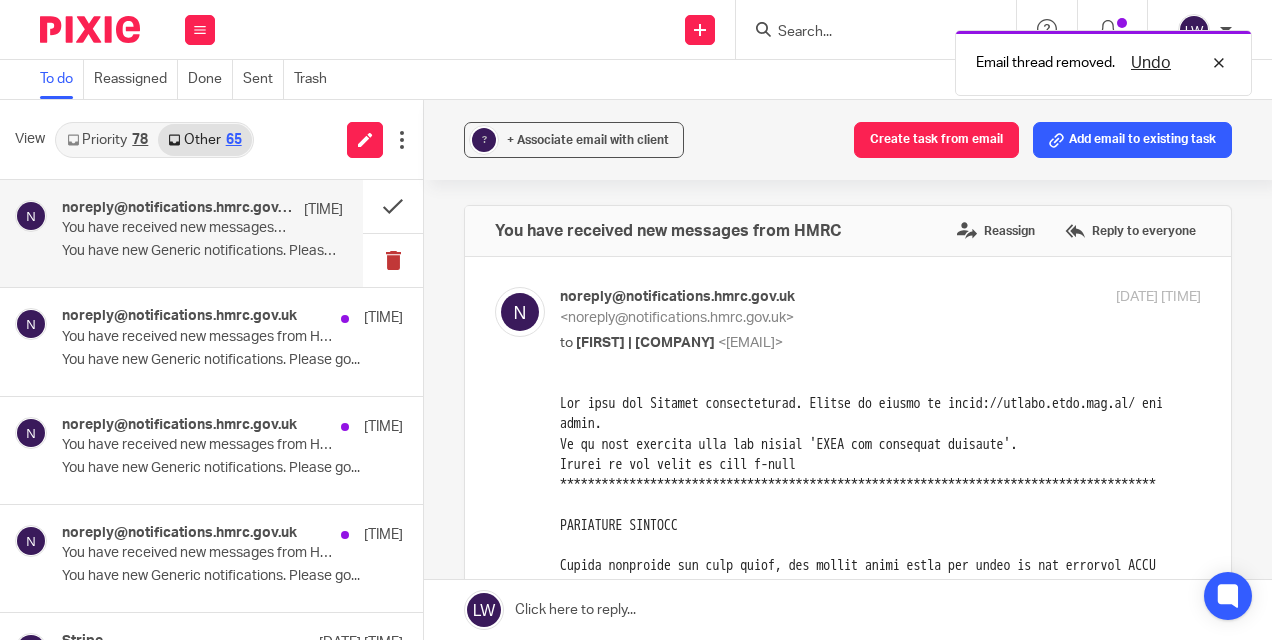 scroll, scrollTop: 0, scrollLeft: 0, axis: both 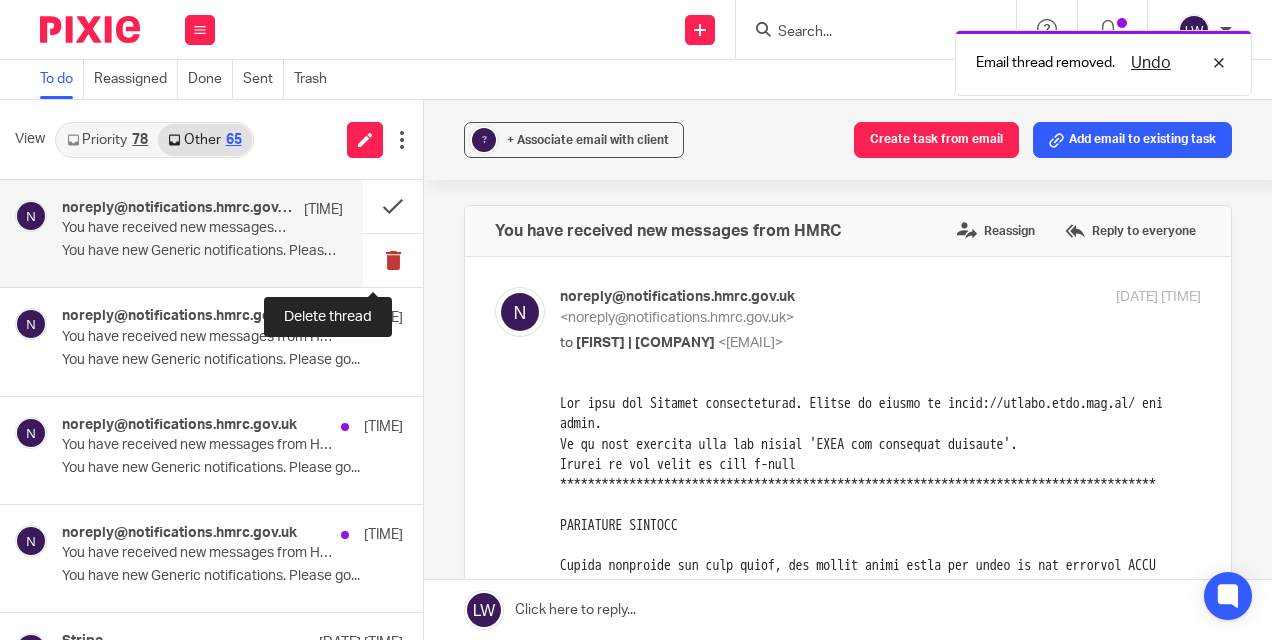 click at bounding box center [393, 260] 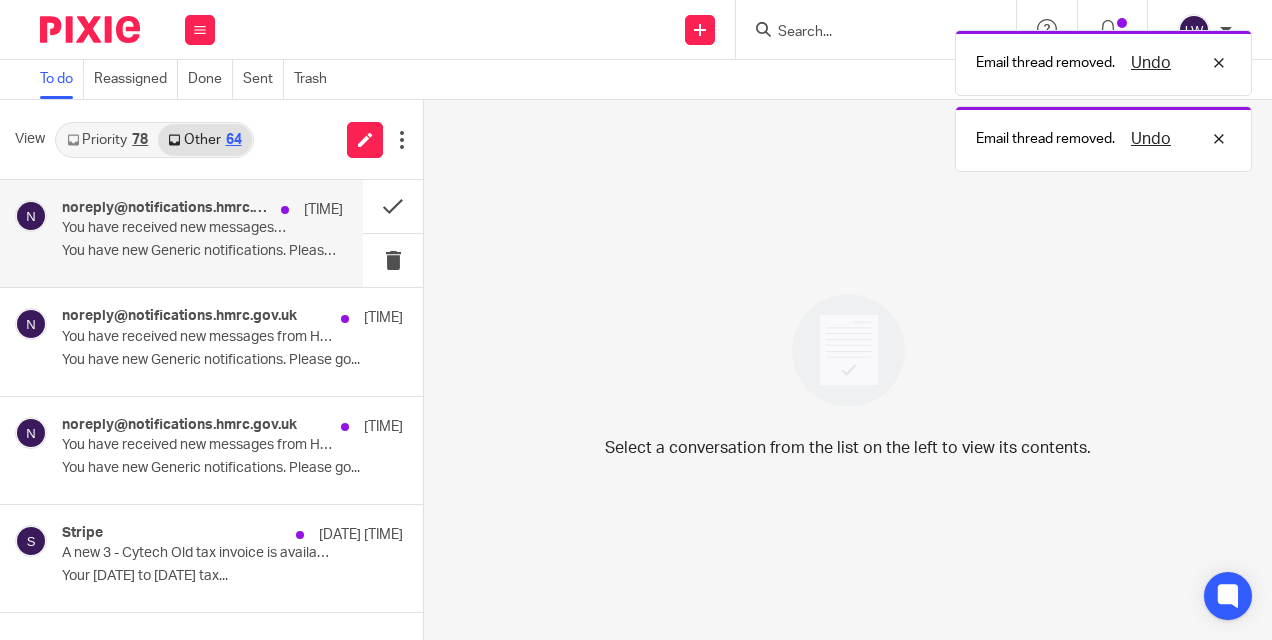 click on "You have new Generic notifications. Please go..." at bounding box center (202, 251) 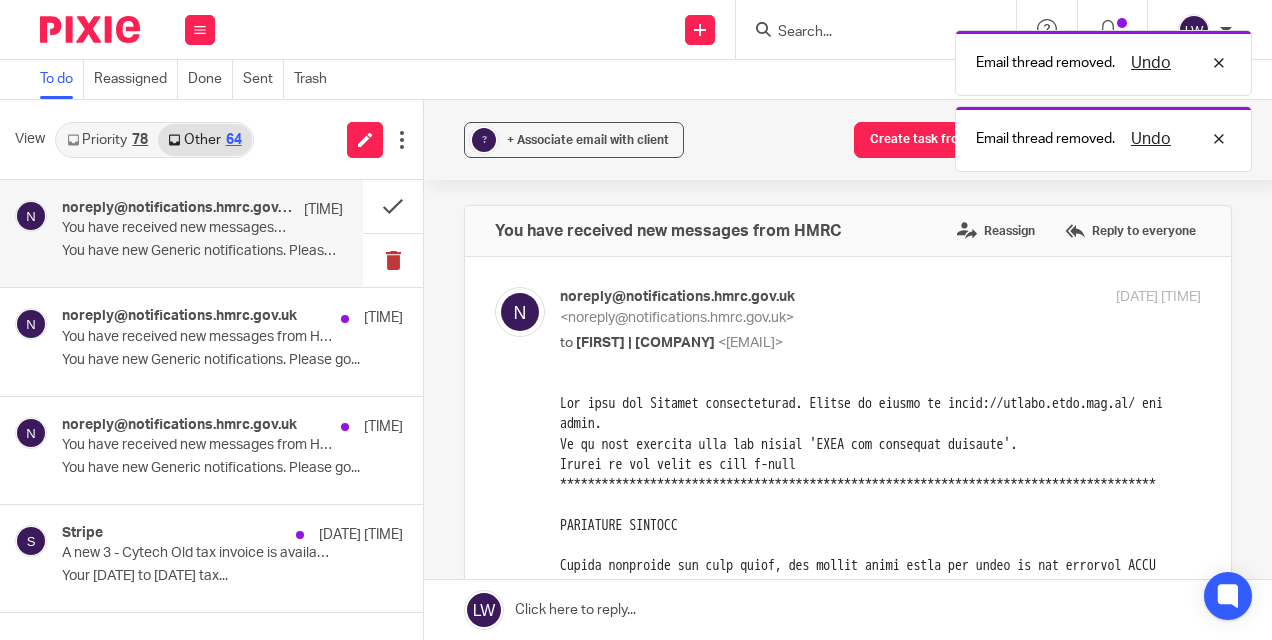 scroll, scrollTop: 0, scrollLeft: 0, axis: both 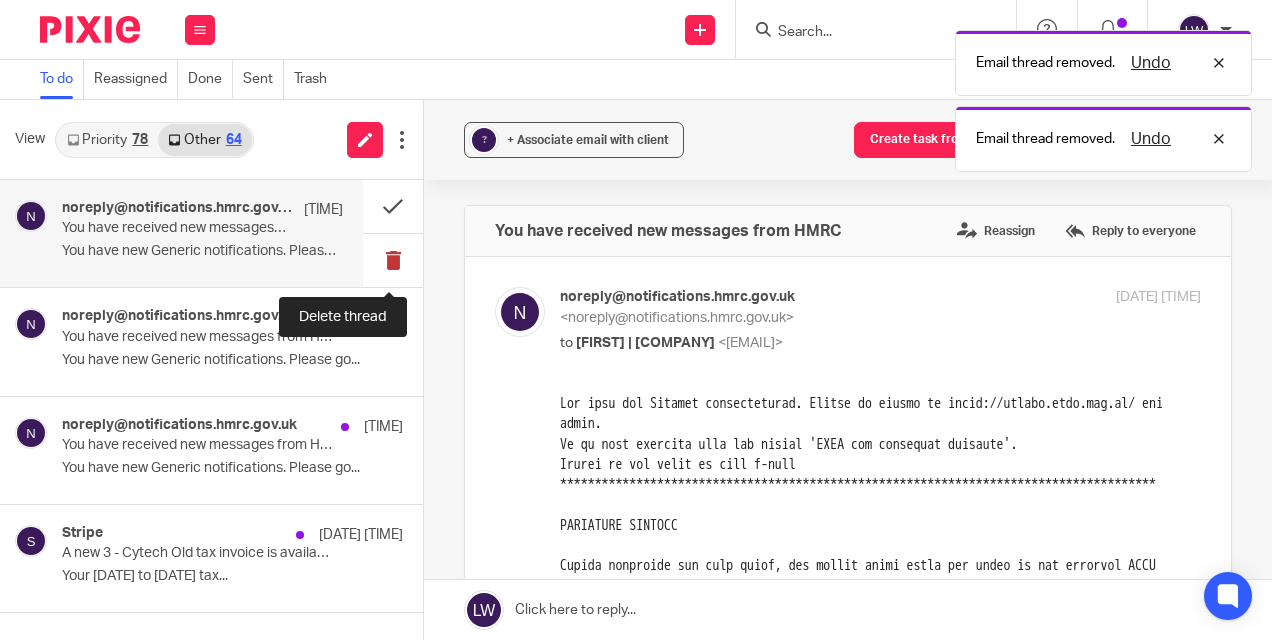 click at bounding box center (393, 260) 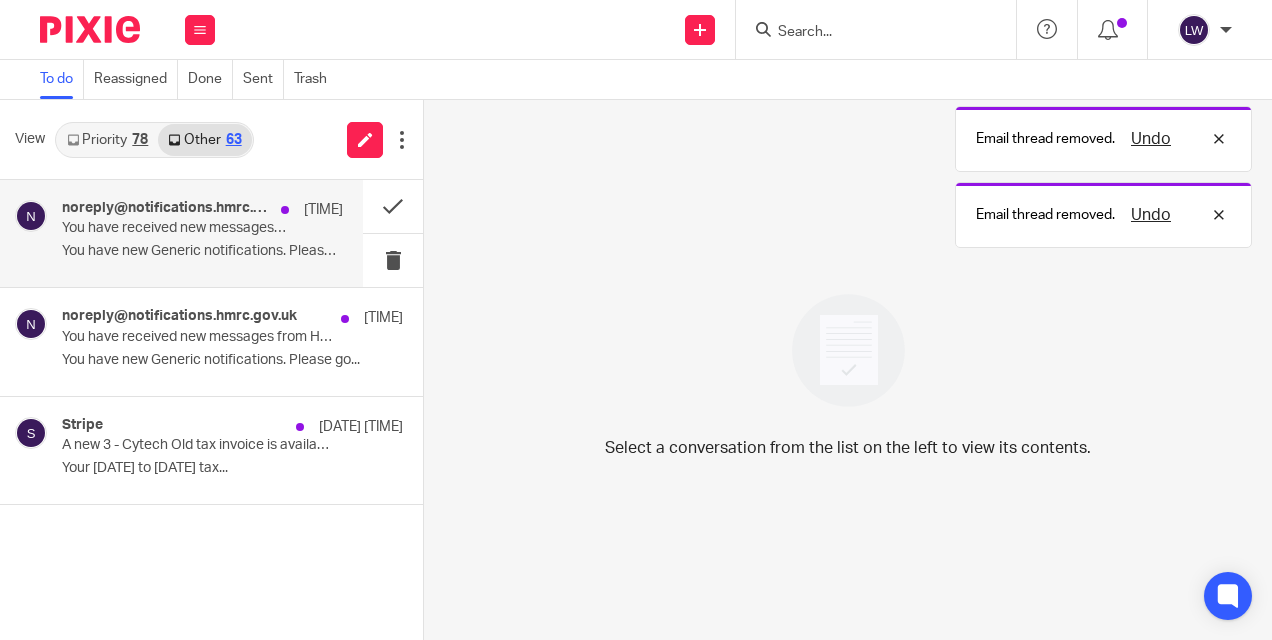 click on "noreply@notifications.hmrc.gov.uk
3:39am   You have received new messages from HMRC   You have new Generic notifications. Please go..." at bounding box center [202, 233] 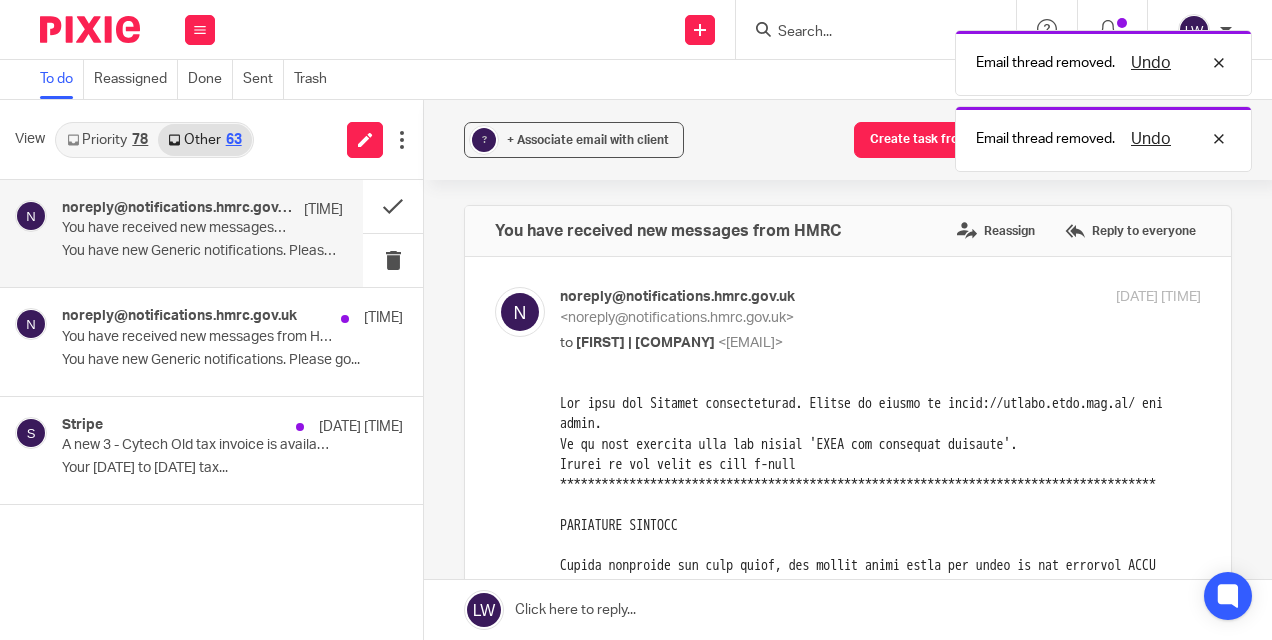scroll, scrollTop: 0, scrollLeft: 0, axis: both 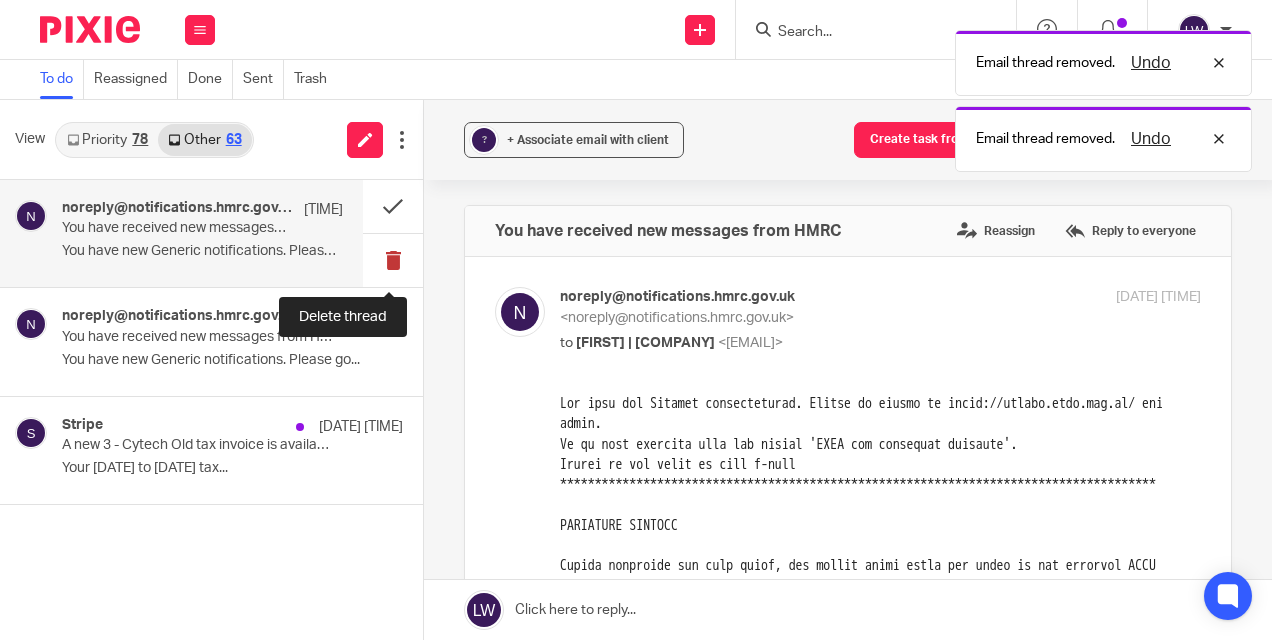 click at bounding box center [393, 260] 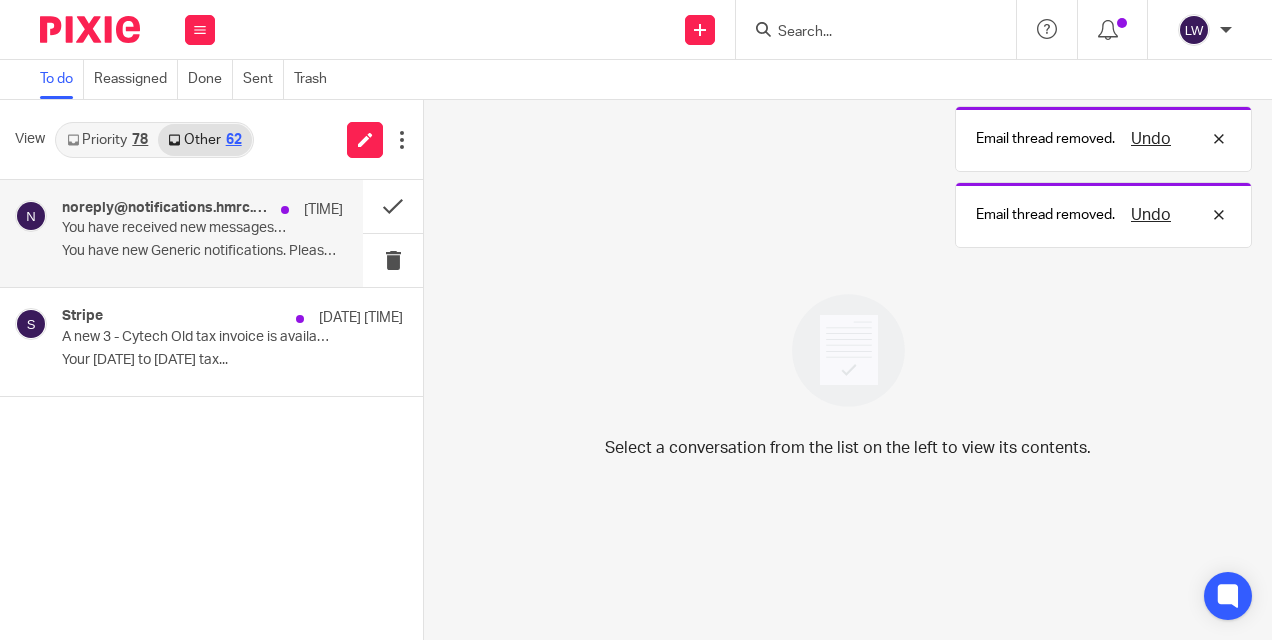 click on "You have new Generic notifications. Please go..." at bounding box center (202, 251) 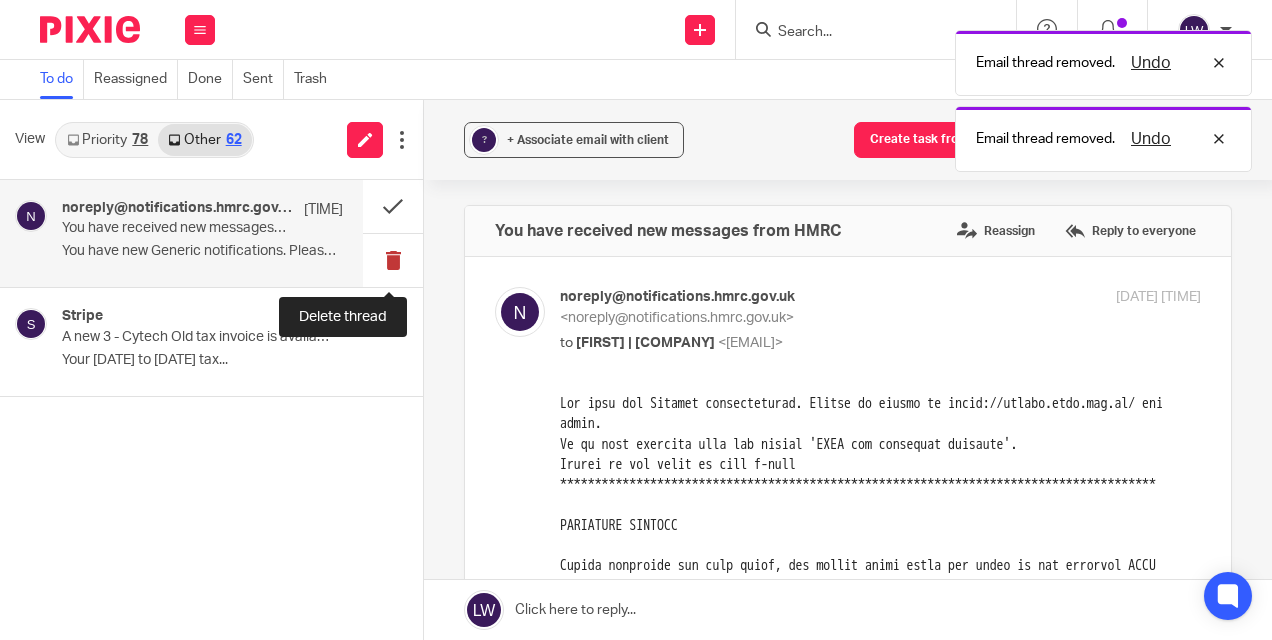 scroll, scrollTop: 0, scrollLeft: 0, axis: both 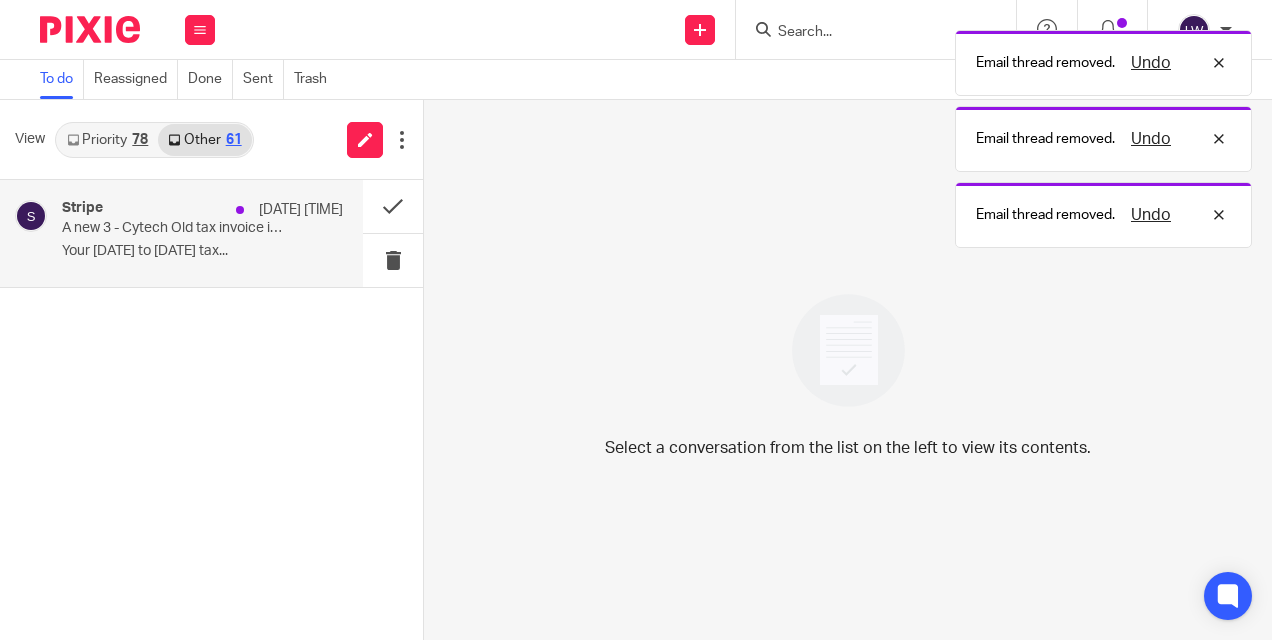 click on "A new 3 - Cytech Old tax invoice is available" at bounding box center [174, 228] 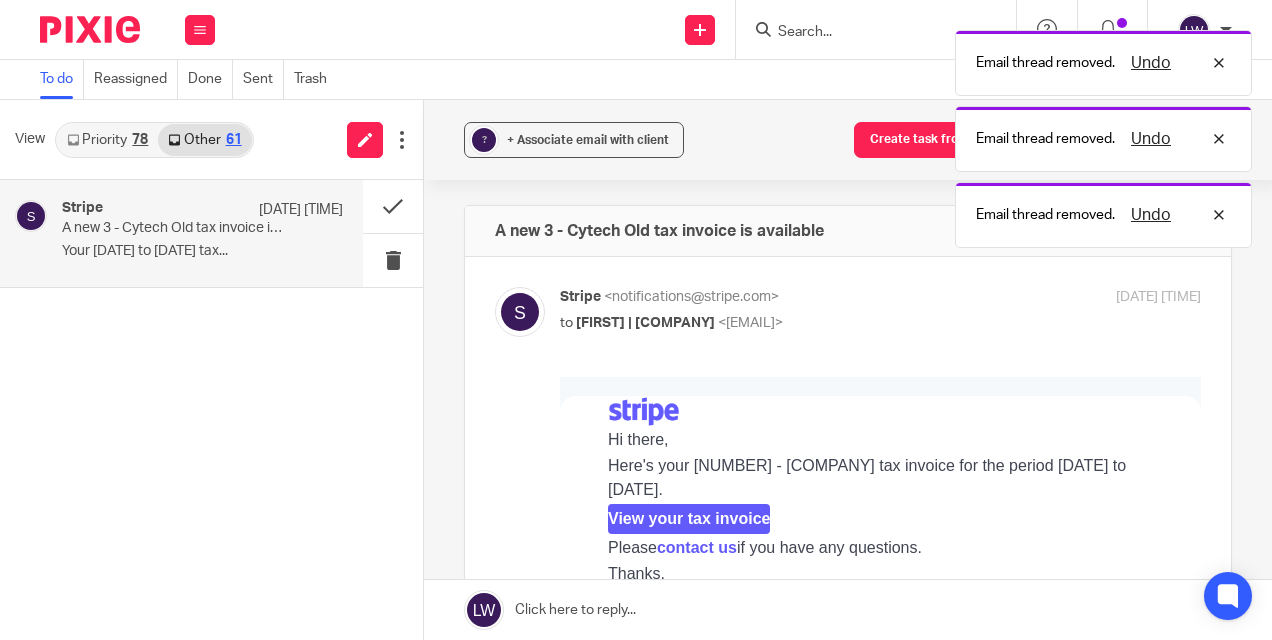 scroll, scrollTop: 0, scrollLeft: 0, axis: both 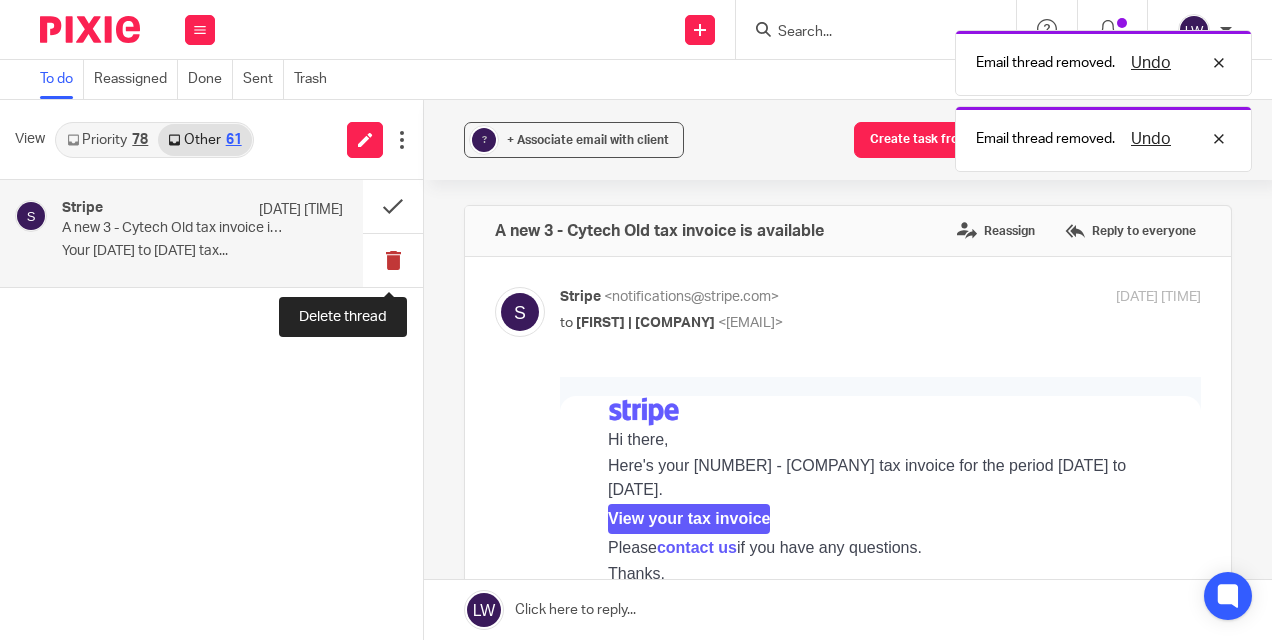 click at bounding box center (393, 260) 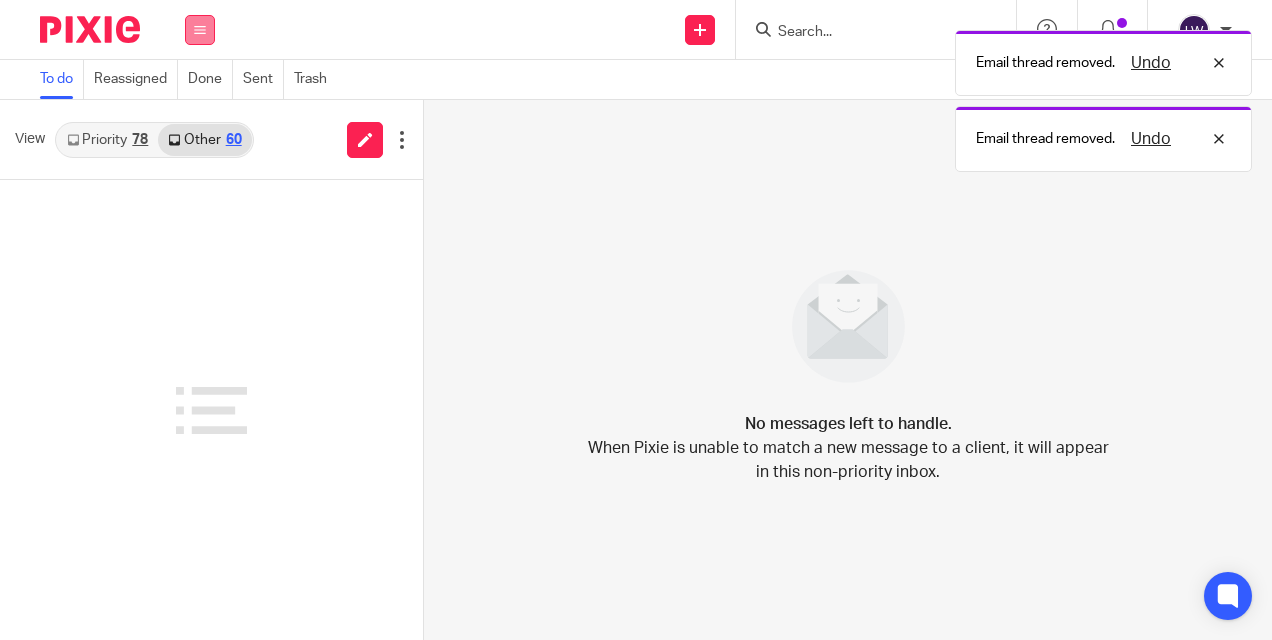 click at bounding box center [200, 30] 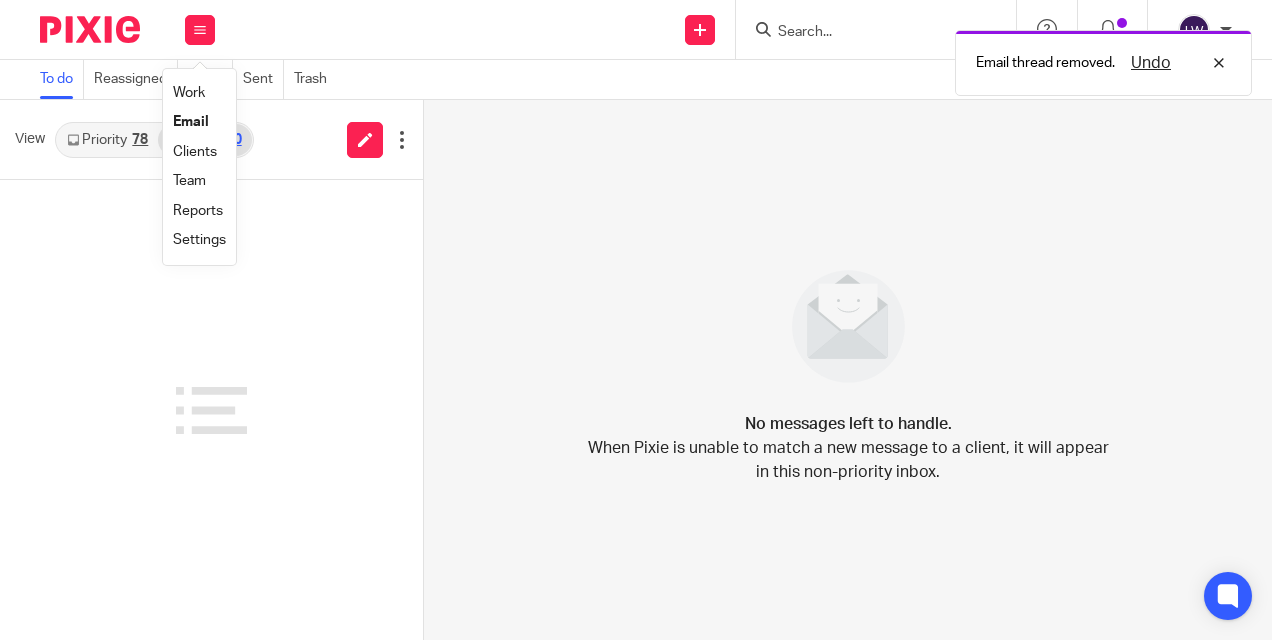 click on "Email" at bounding box center [191, 122] 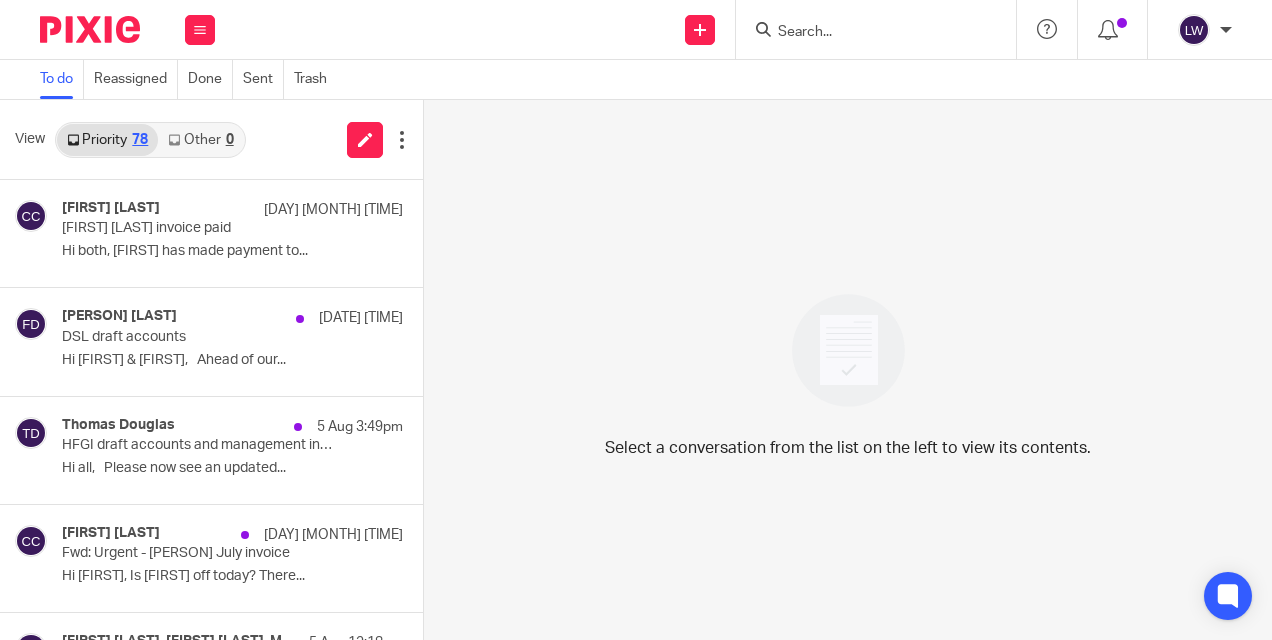 scroll, scrollTop: 0, scrollLeft: 0, axis: both 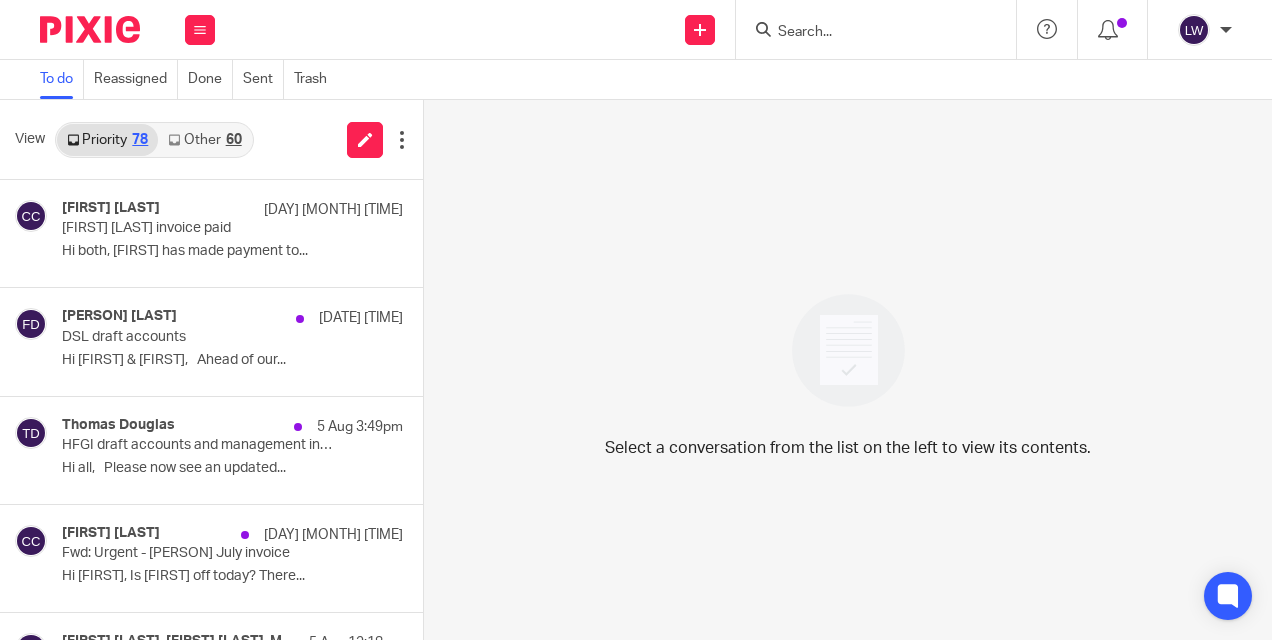 click on "Other
60" at bounding box center (204, 140) 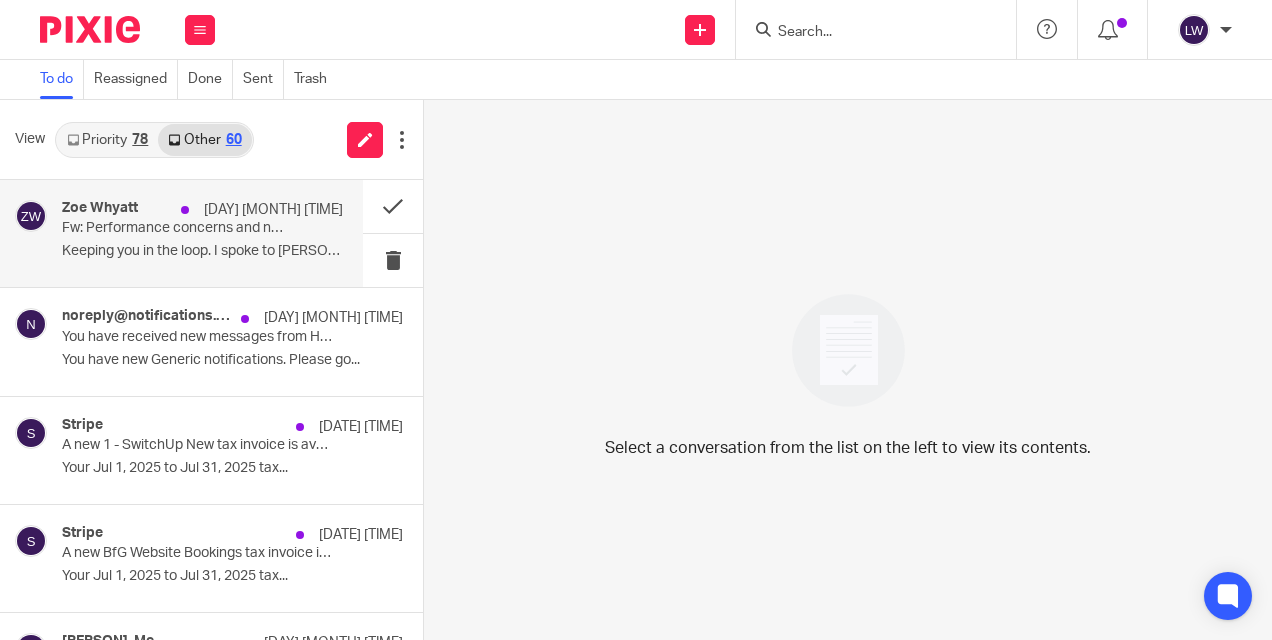 click on "Fw: Performance concerns and next steps" at bounding box center (174, 228) 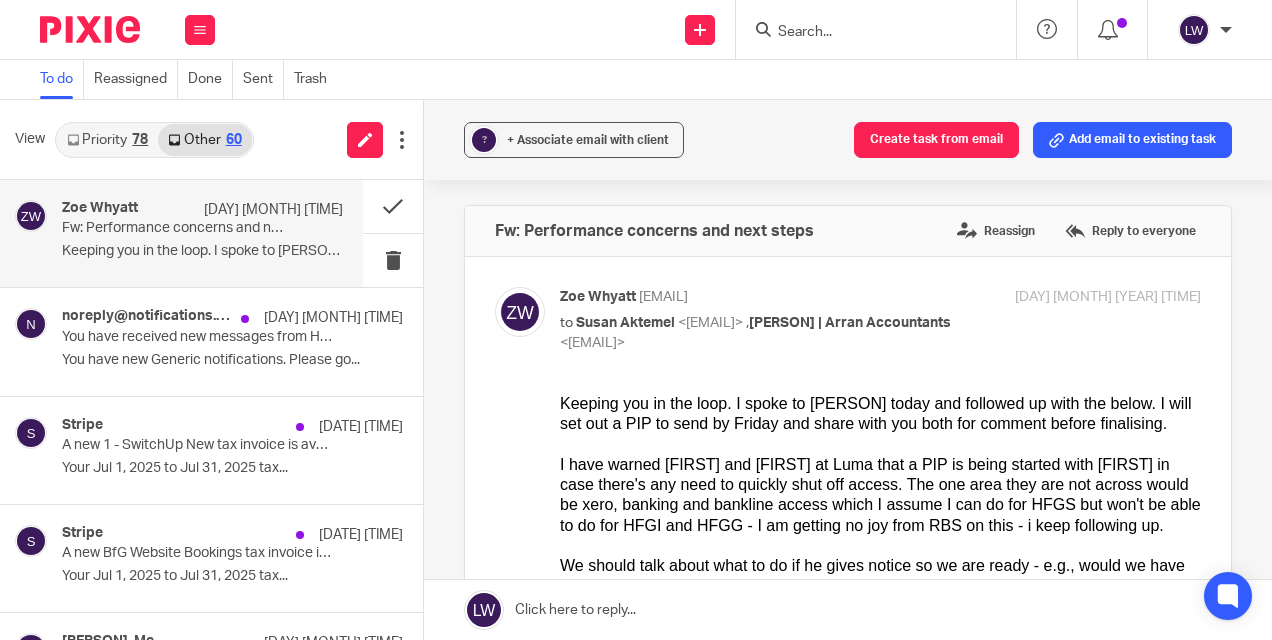 scroll, scrollTop: 0, scrollLeft: 0, axis: both 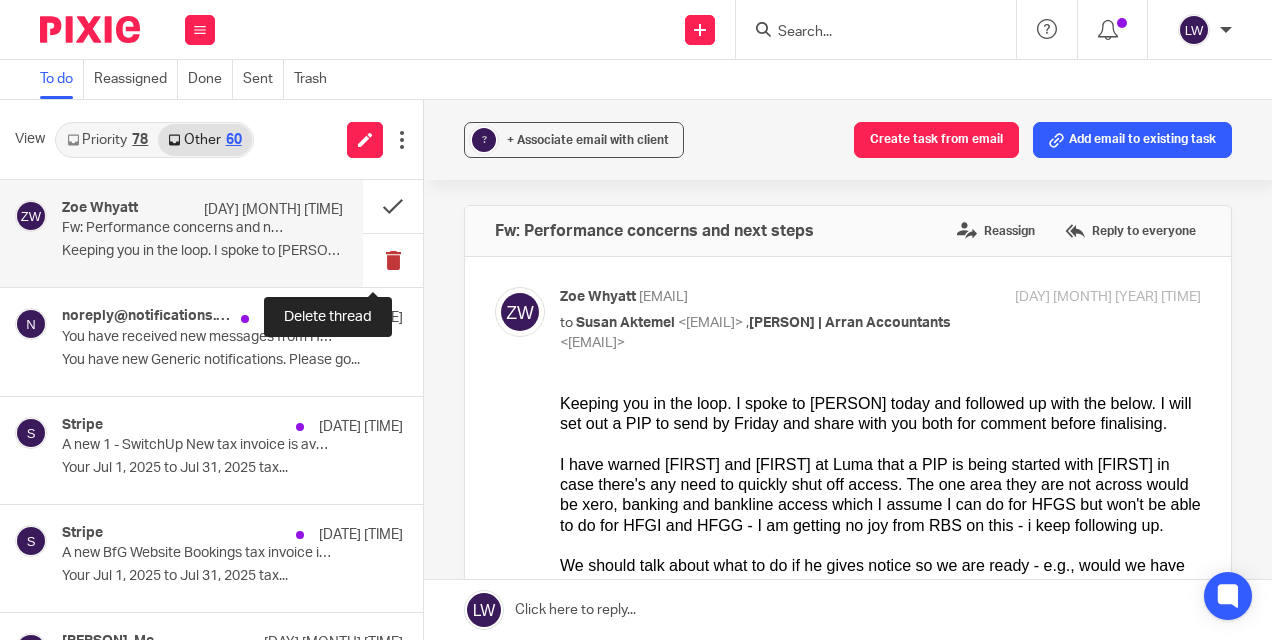click at bounding box center (393, 260) 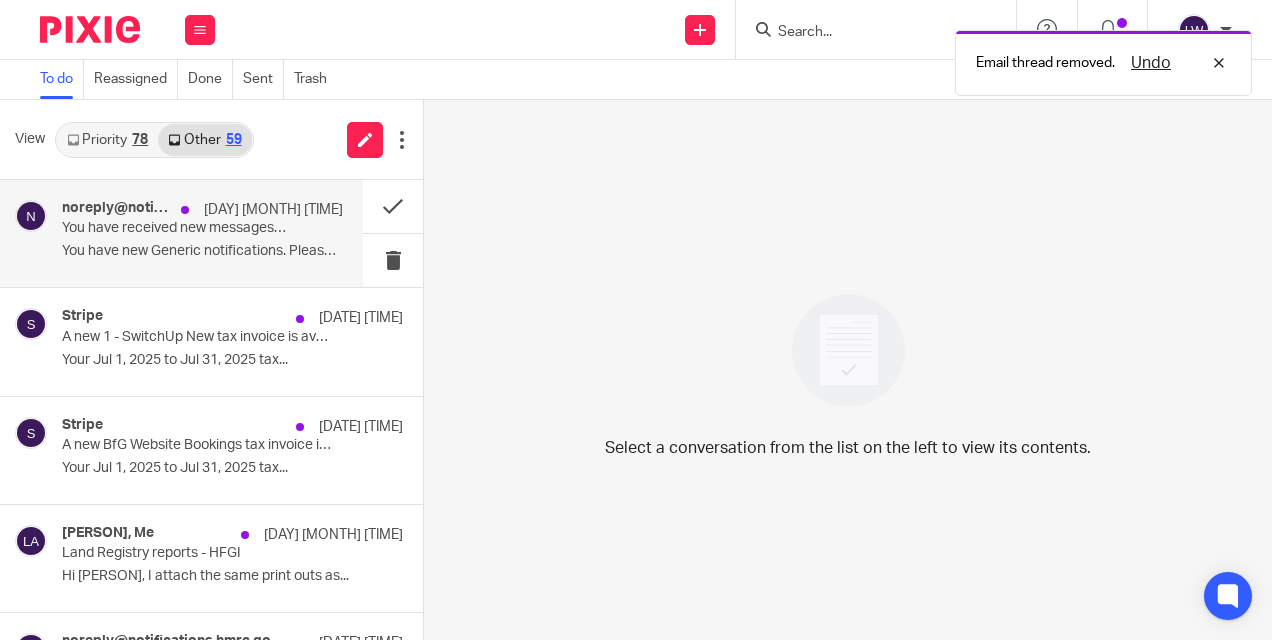 click on "You have received new messages from HMRC" at bounding box center [174, 228] 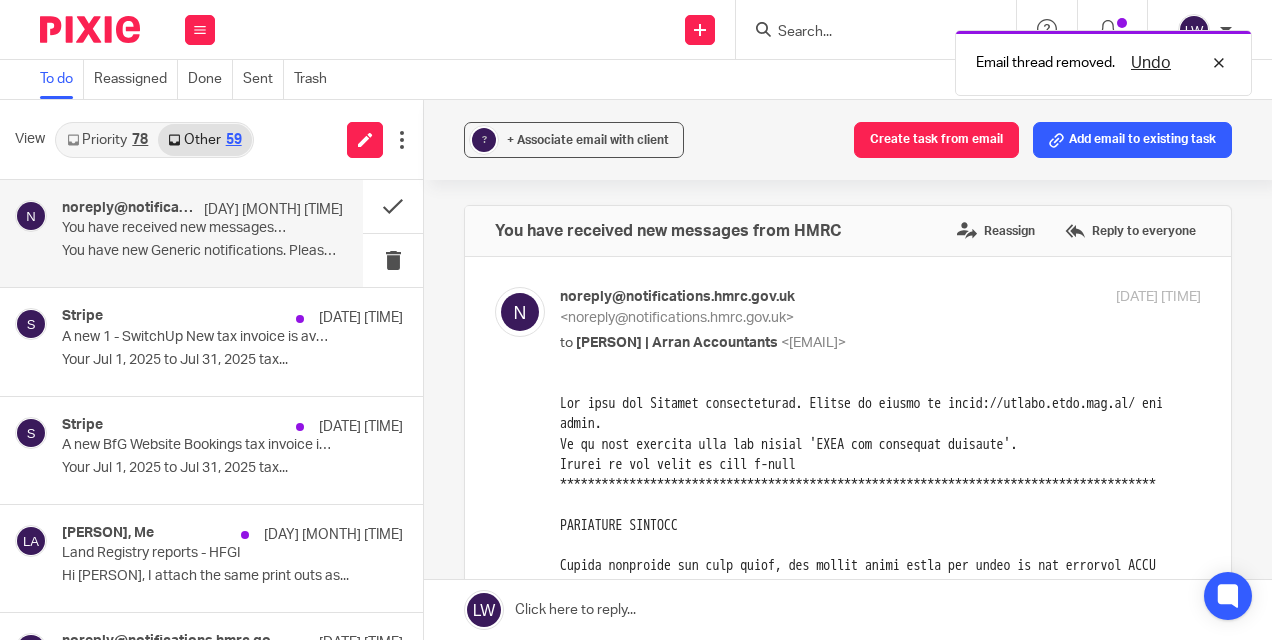 scroll, scrollTop: 0, scrollLeft: 0, axis: both 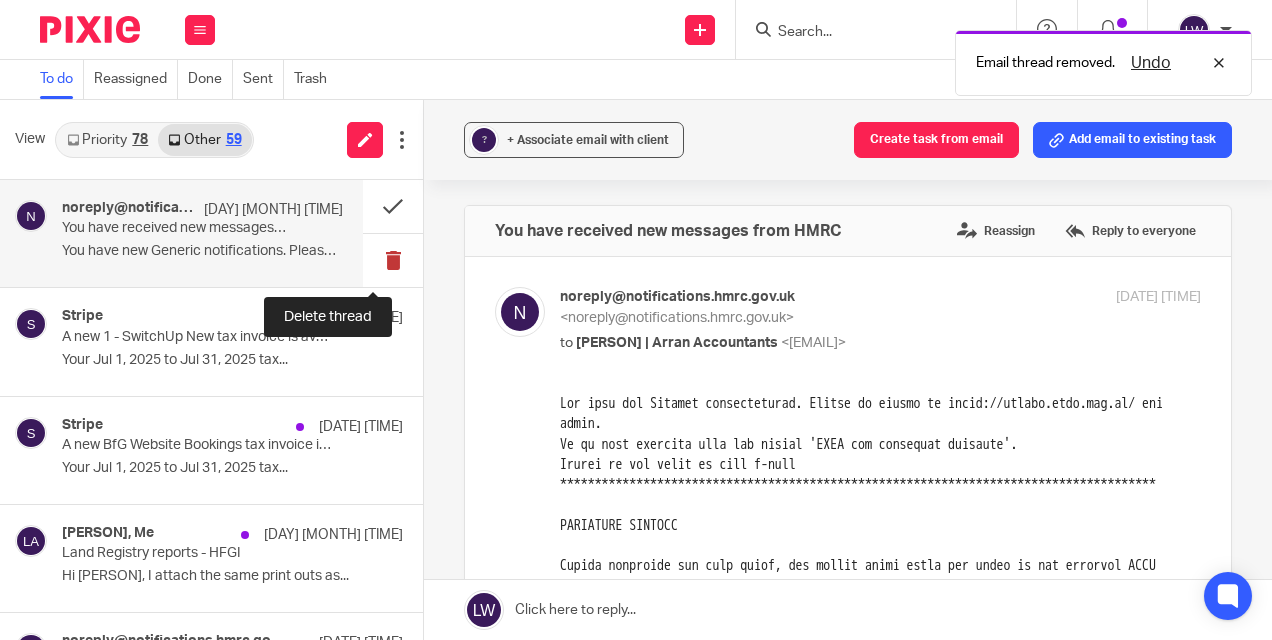 click at bounding box center [393, 260] 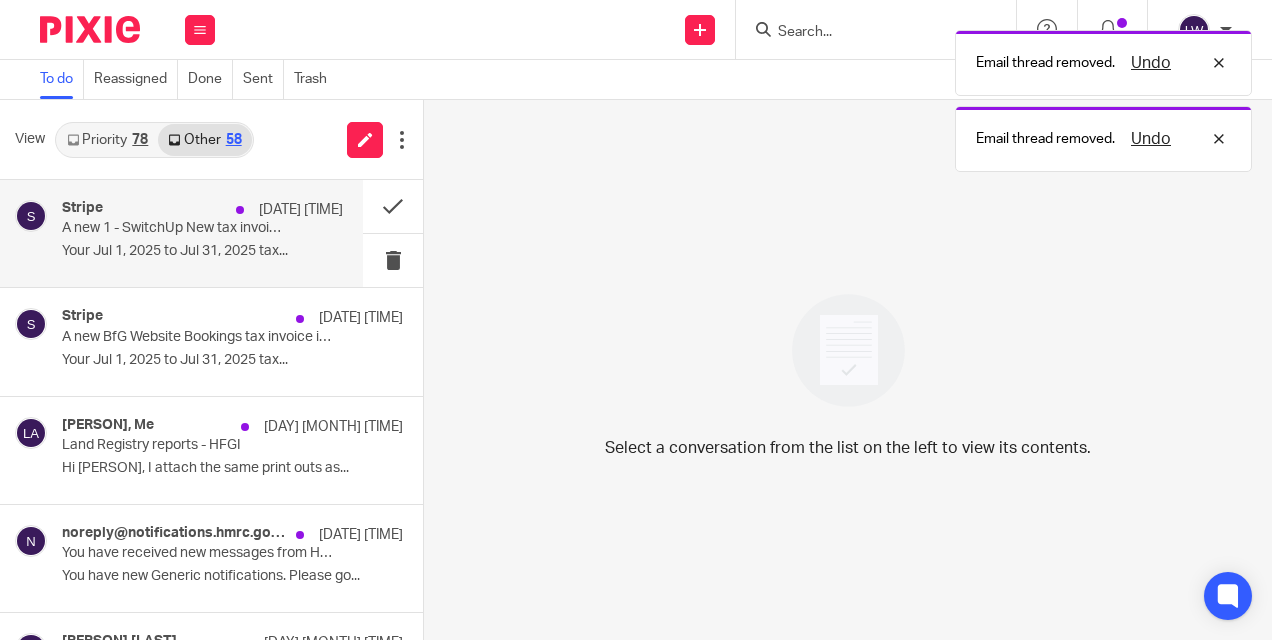 click on "Stripe
[DATE] [TIME]   A new 1 - SwitchUp New tax invoice is available     Your Jul 1, 2025 to Jul 31, 2025 tax..." at bounding box center (202, 233) 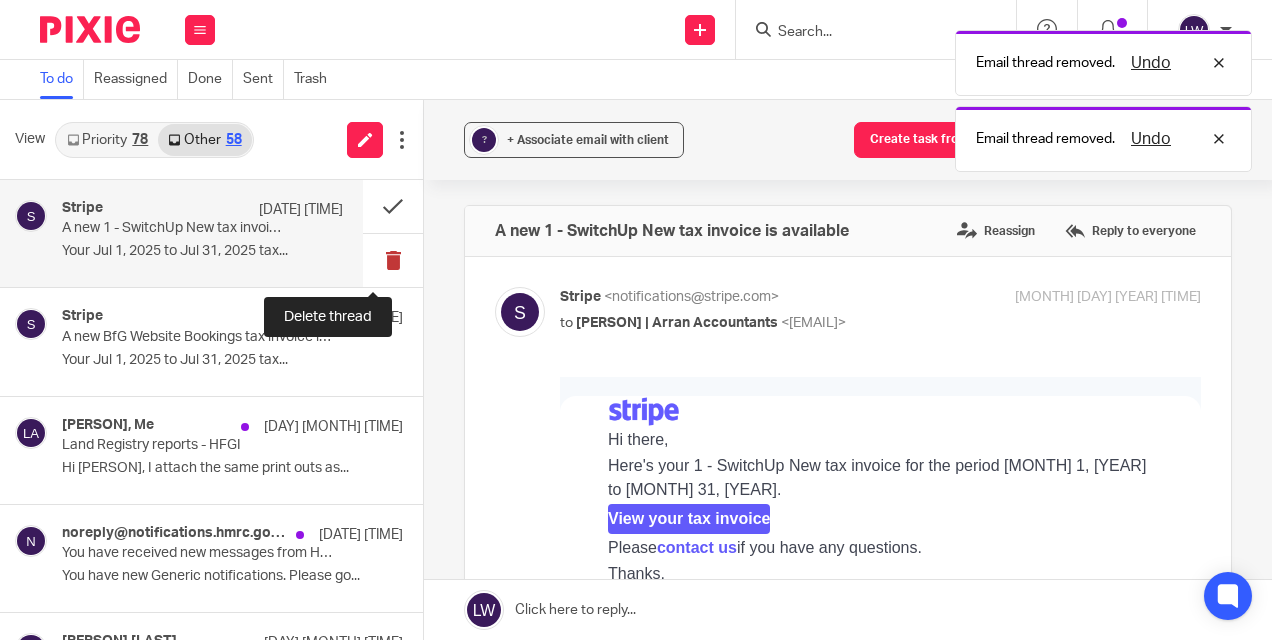 scroll, scrollTop: 0, scrollLeft: 0, axis: both 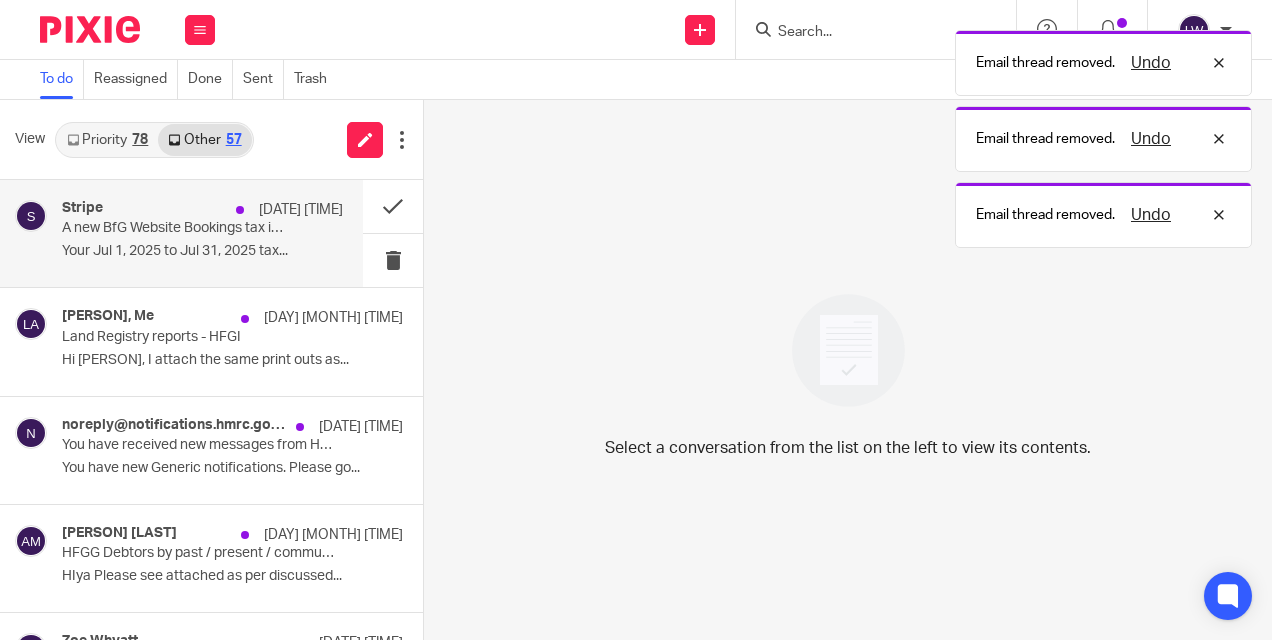 click on "A new BfG Website Bookings tax invoice is available" at bounding box center (174, 228) 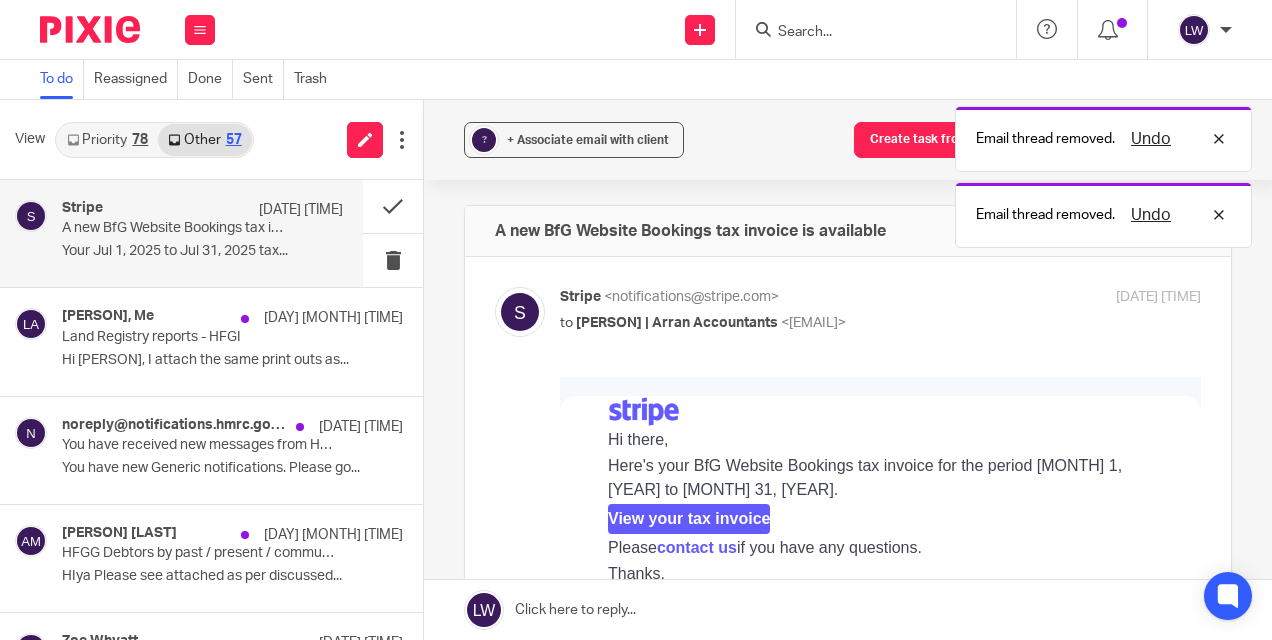 scroll, scrollTop: 0, scrollLeft: 0, axis: both 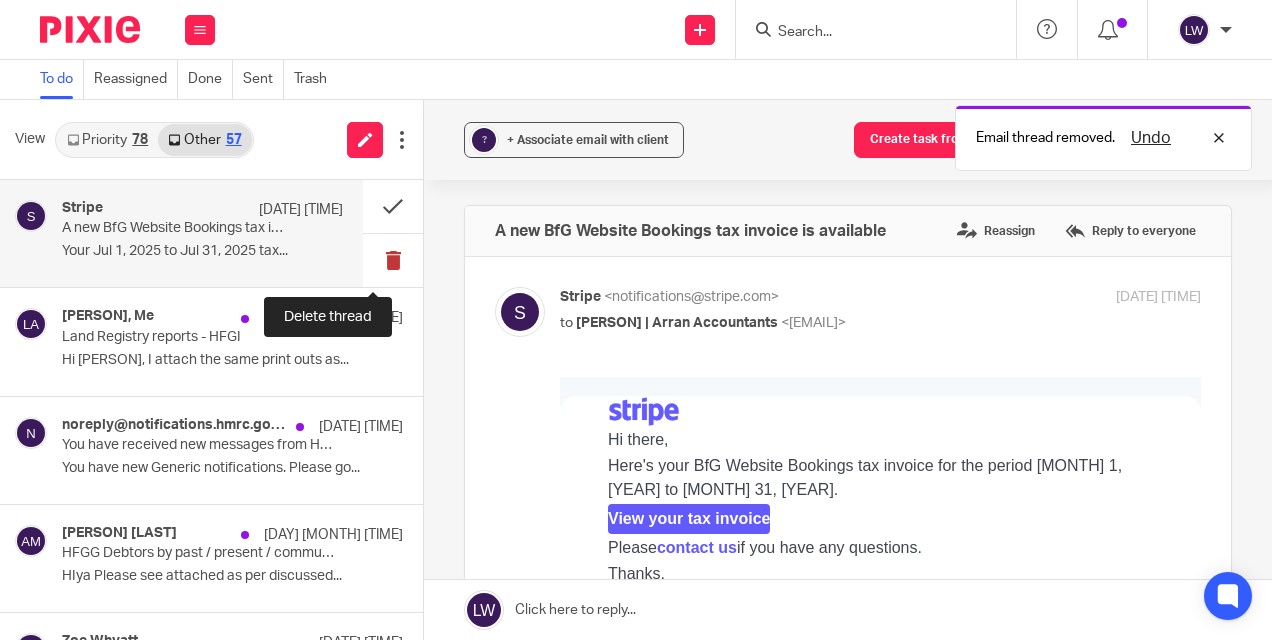 click at bounding box center [393, 260] 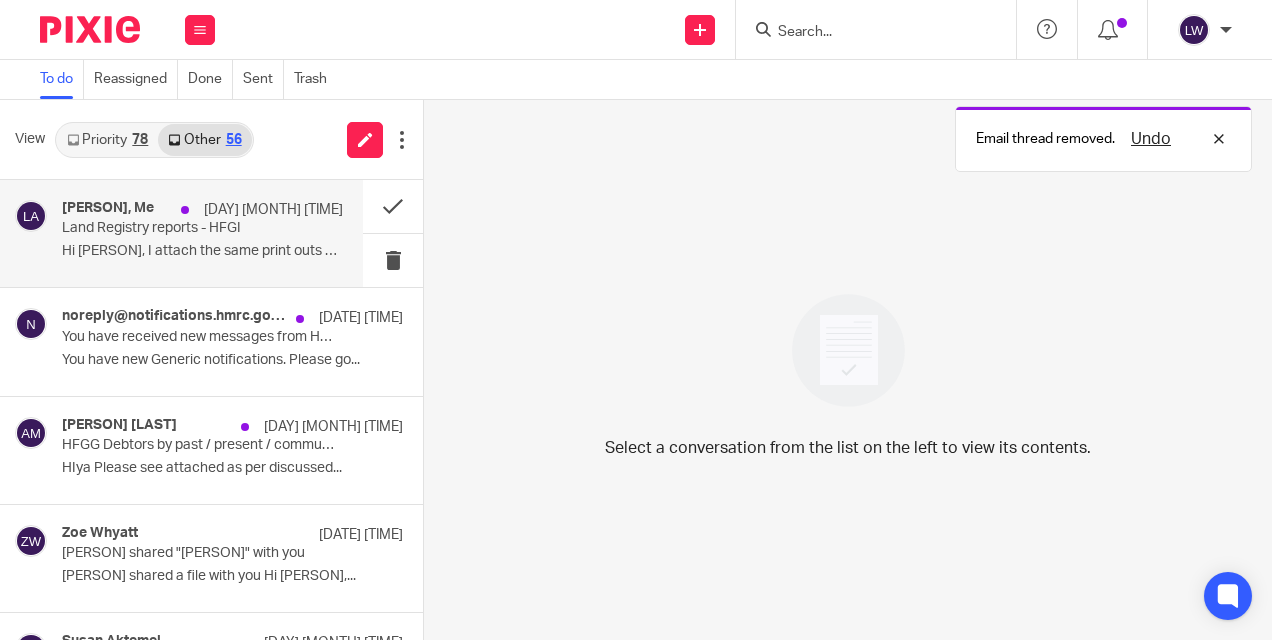 click on "Land Registry reports - HFGI" at bounding box center (174, 228) 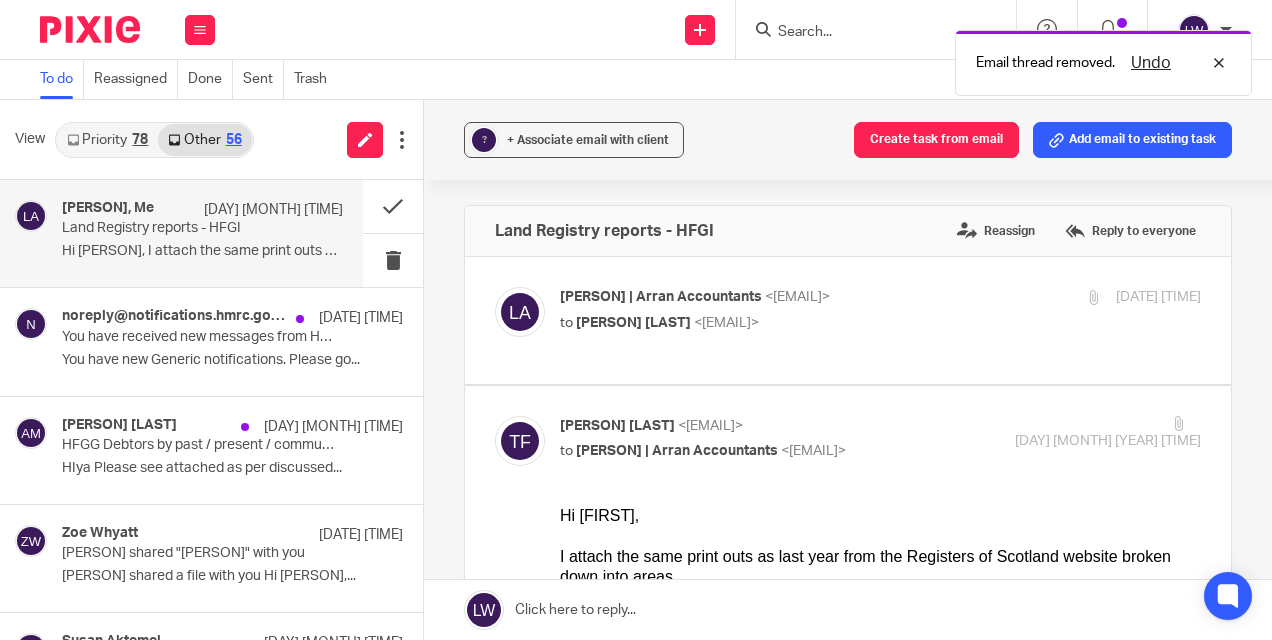 scroll, scrollTop: 0, scrollLeft: 0, axis: both 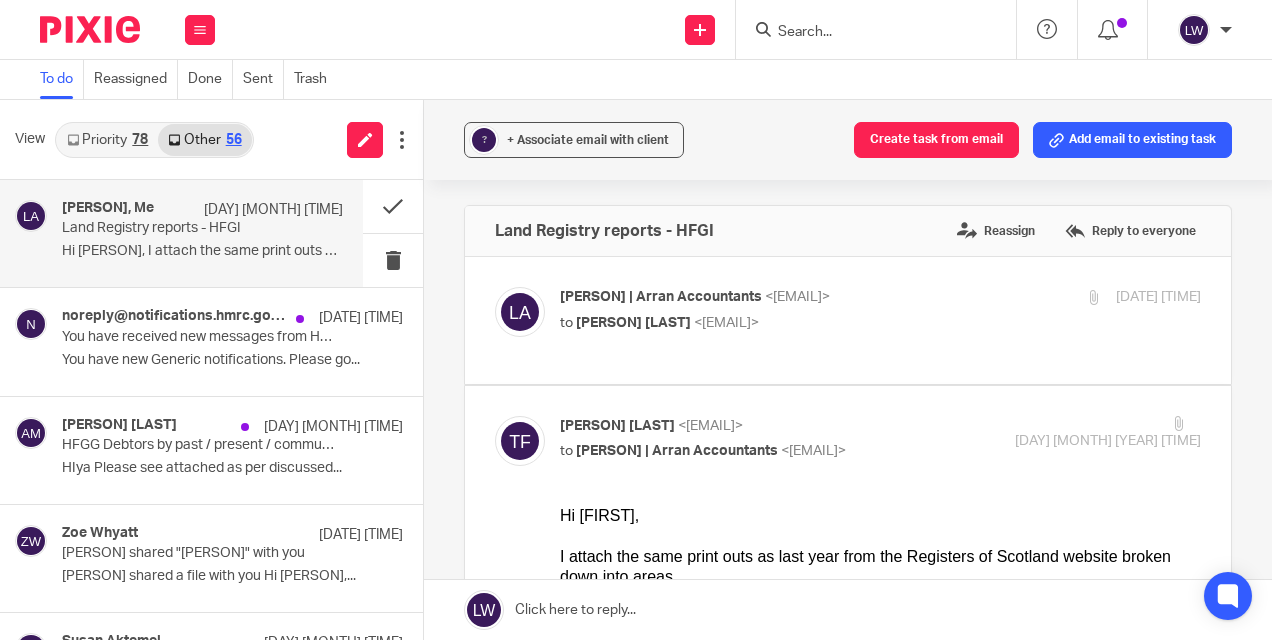 click on "Land Registry reports - HFGI" at bounding box center (174, 228) 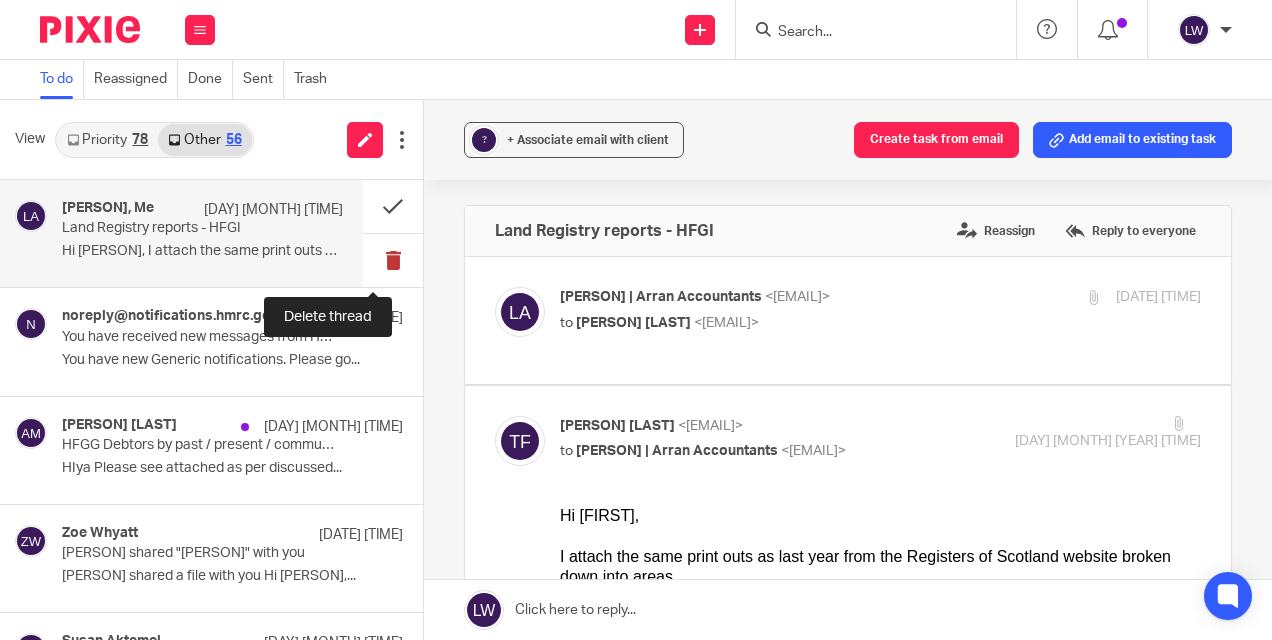 click at bounding box center [393, 260] 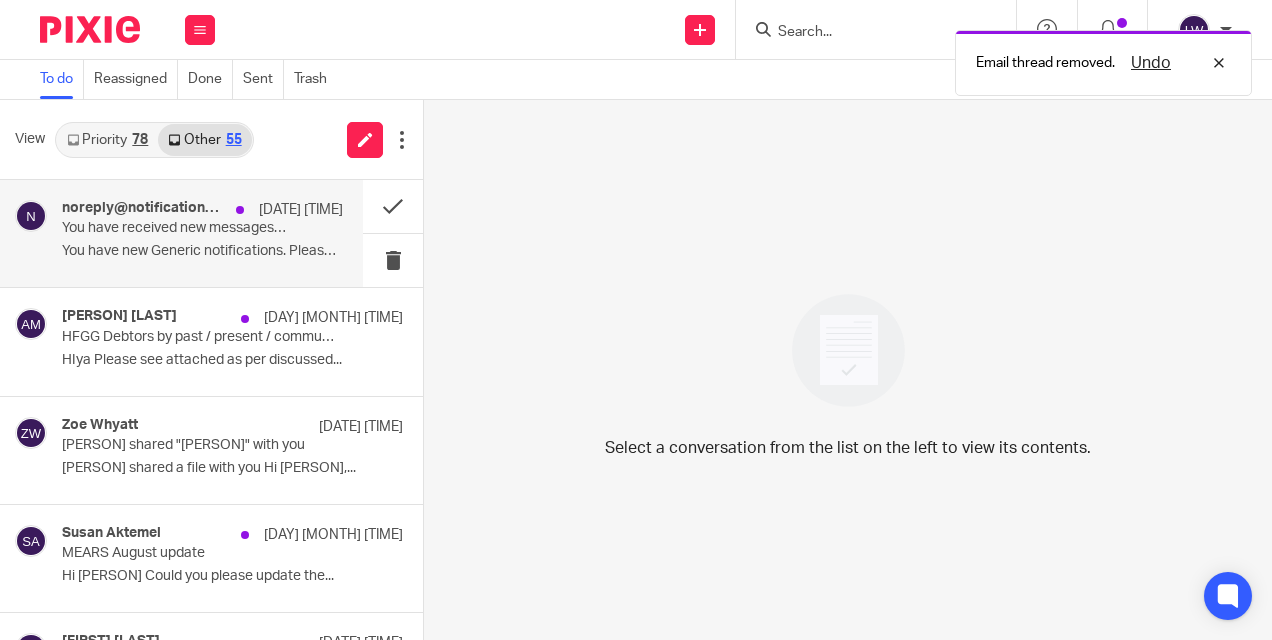 click on "You have new Generic notifications. Please go..." at bounding box center (202, 251) 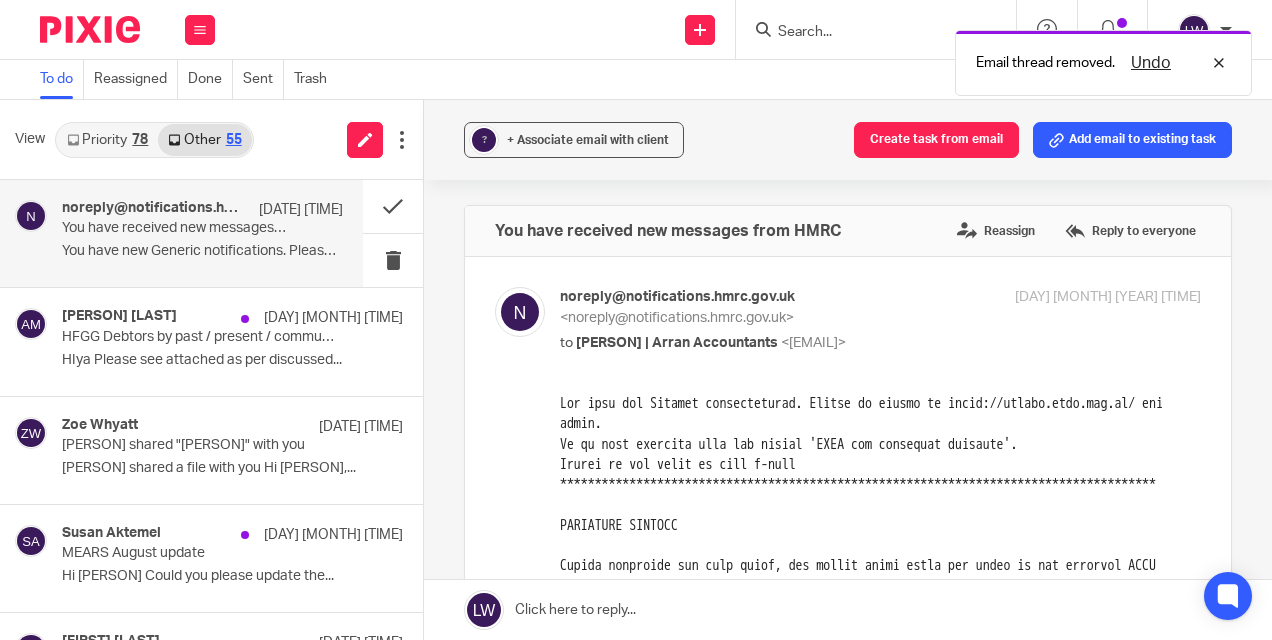 scroll, scrollTop: 0, scrollLeft: 0, axis: both 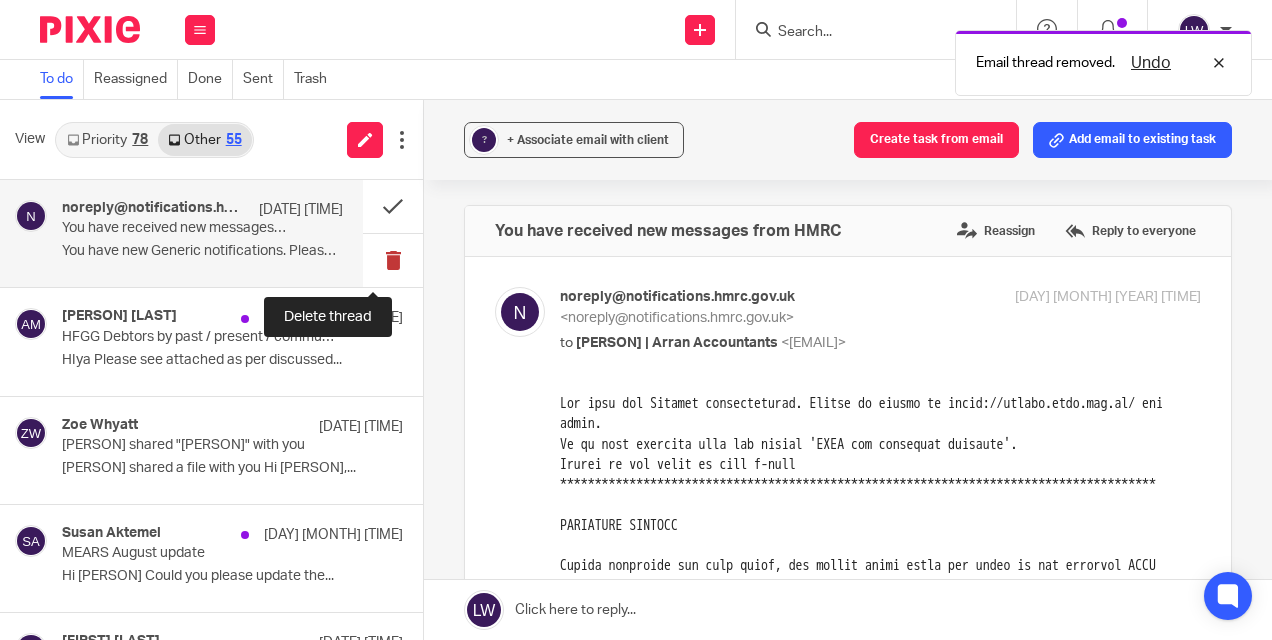 click at bounding box center [393, 260] 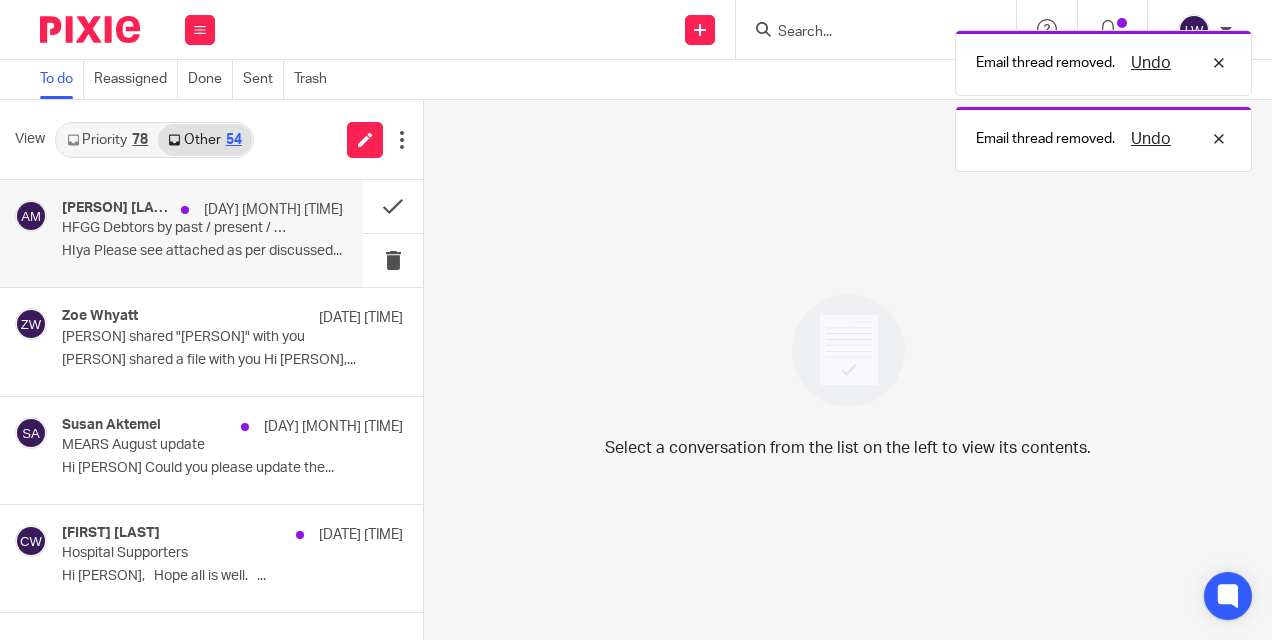 click on "HIya     Please see attached as per discussed..." at bounding box center [202, 251] 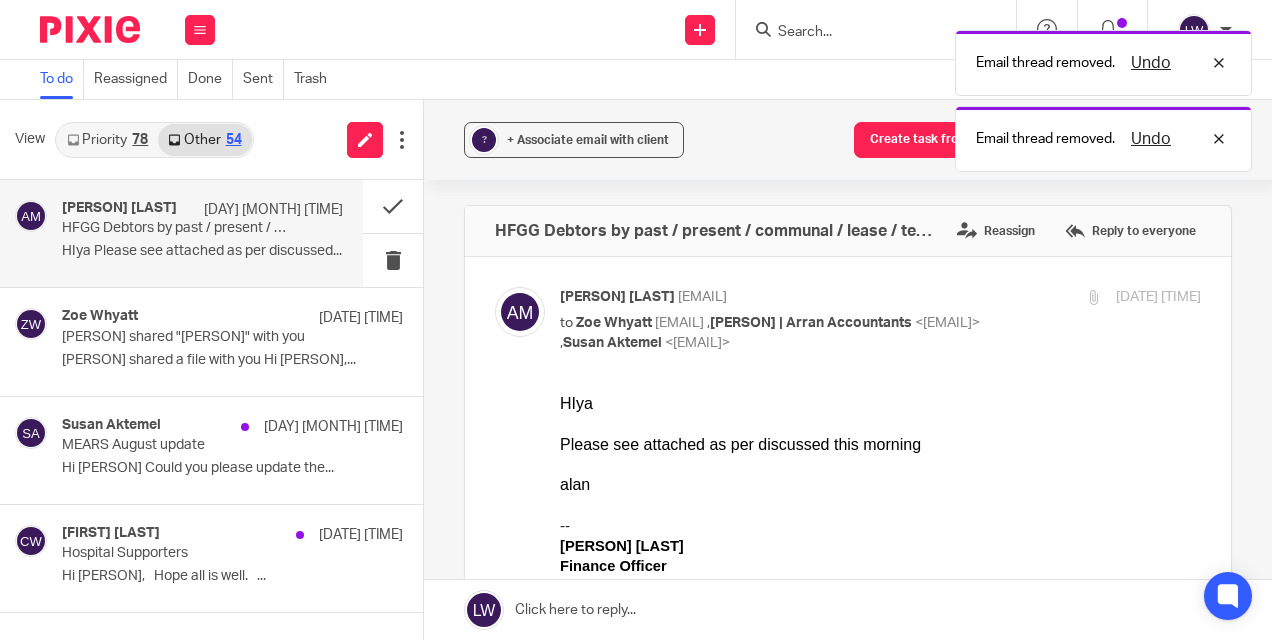scroll, scrollTop: 0, scrollLeft: 0, axis: both 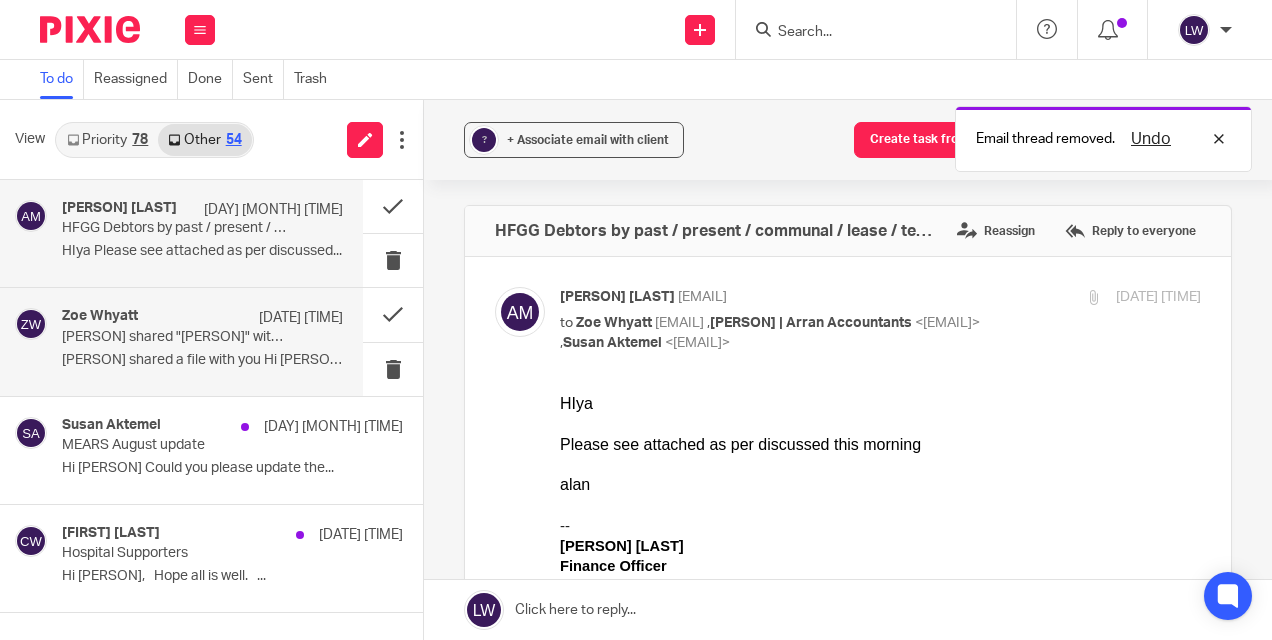 click on "[FIRST] [LAST]
[DAY] [MONTH] [TIME]   [FIRST] [LAST] shared "[FIRST] [LAST]" with you   [FIRST] [LAST] shared a file with you    Hi [FIRST],..." at bounding box center [202, 341] 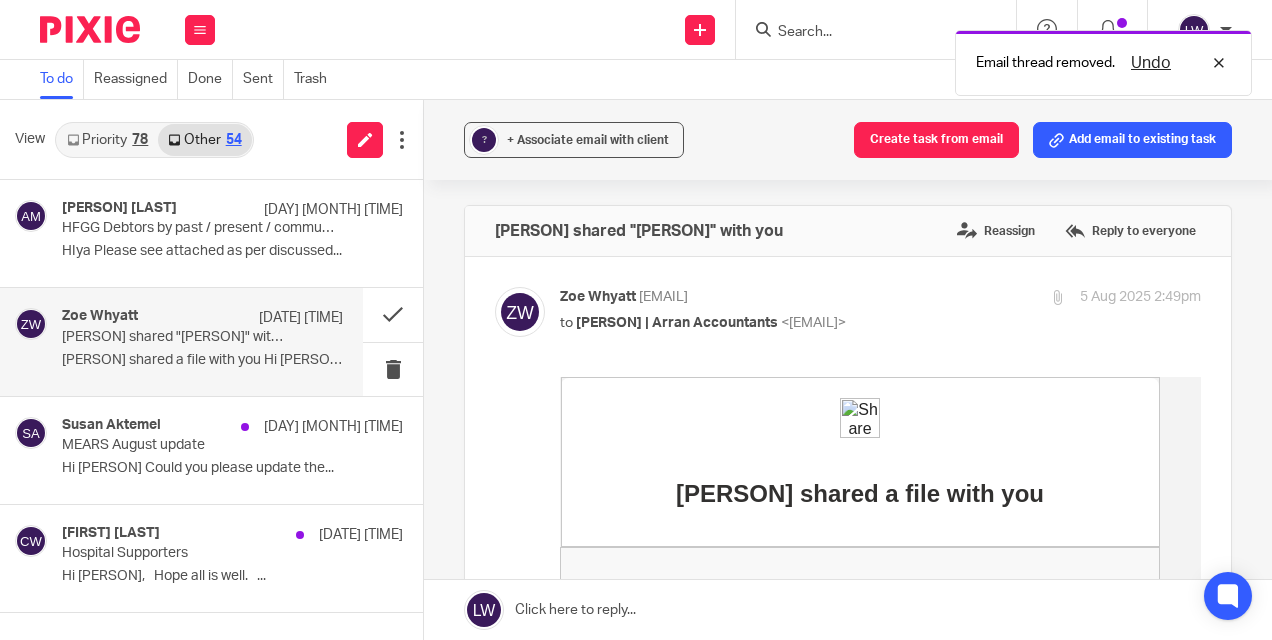 scroll, scrollTop: 0, scrollLeft: 0, axis: both 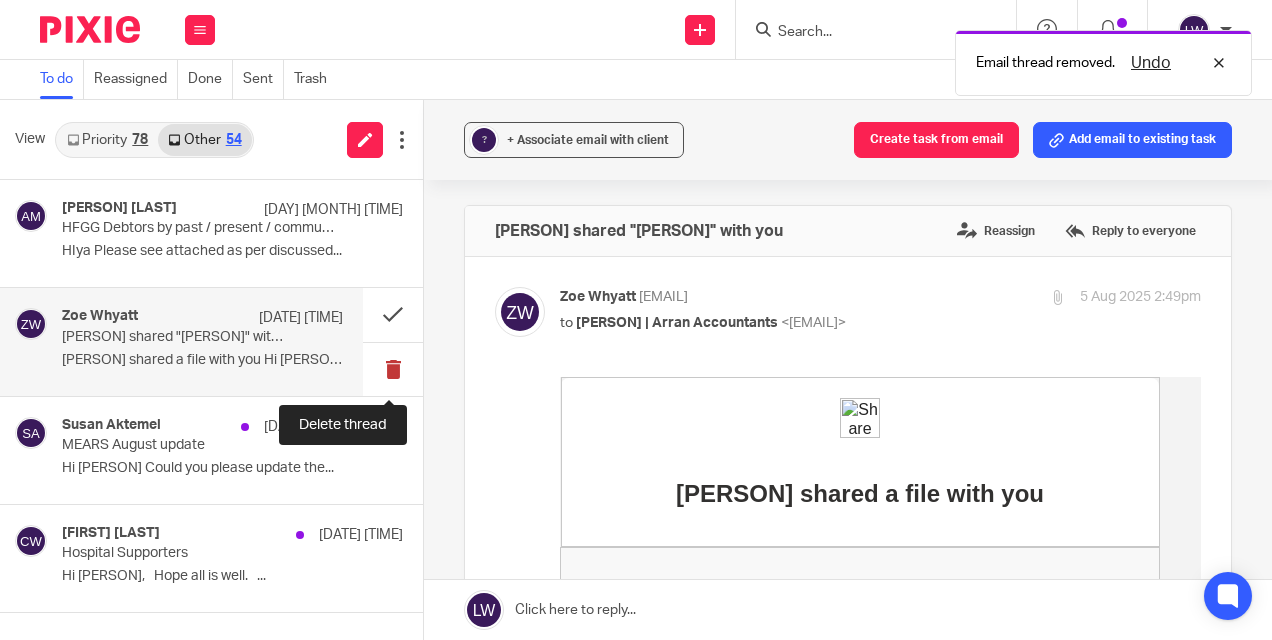 click at bounding box center [393, 369] 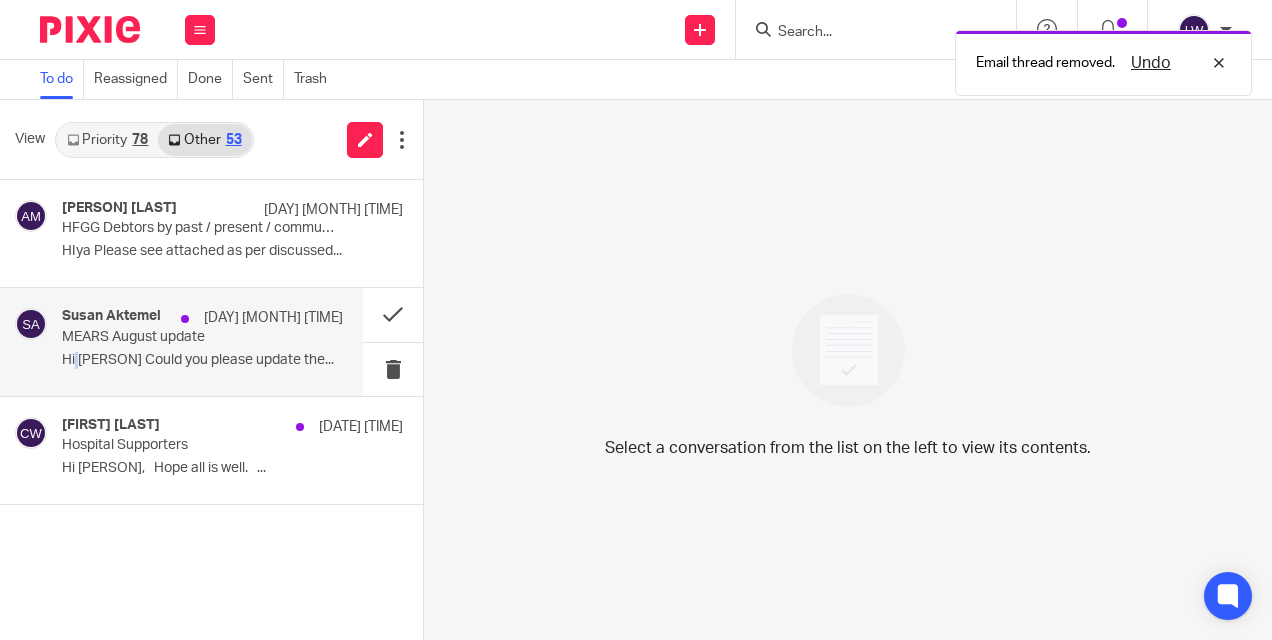 click on "Hi [PERSON]     Could you please update the..." at bounding box center [202, 360] 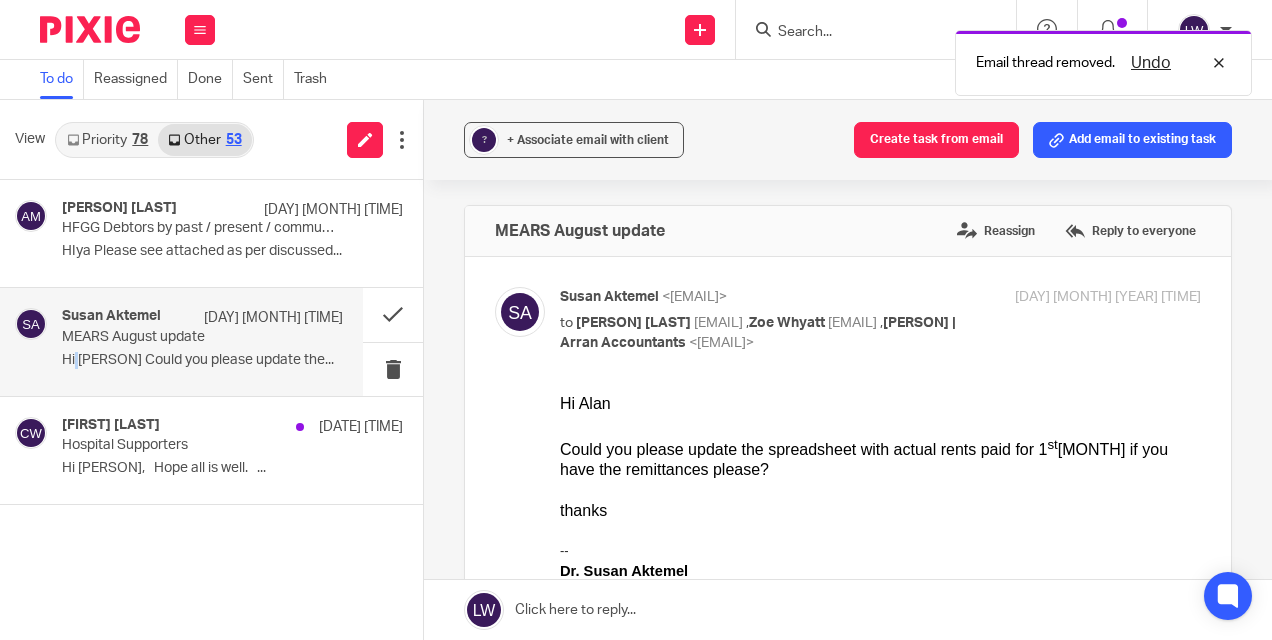scroll, scrollTop: 0, scrollLeft: 0, axis: both 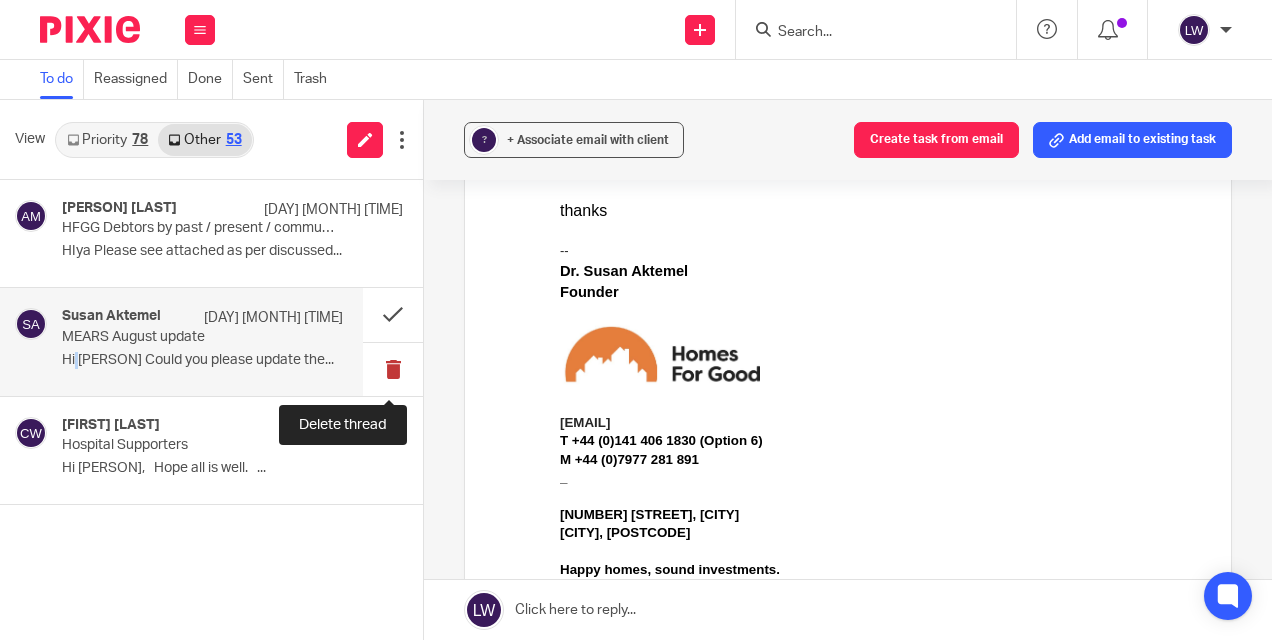 click at bounding box center [393, 369] 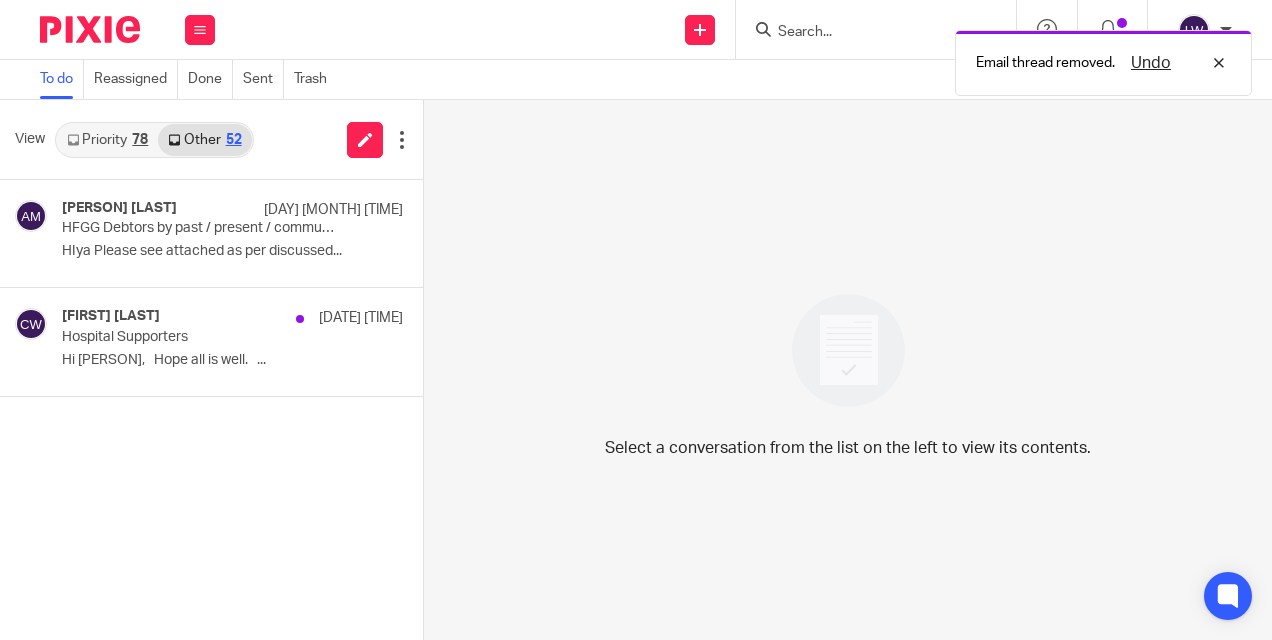 click on "Priority
78" at bounding box center (107, 140) 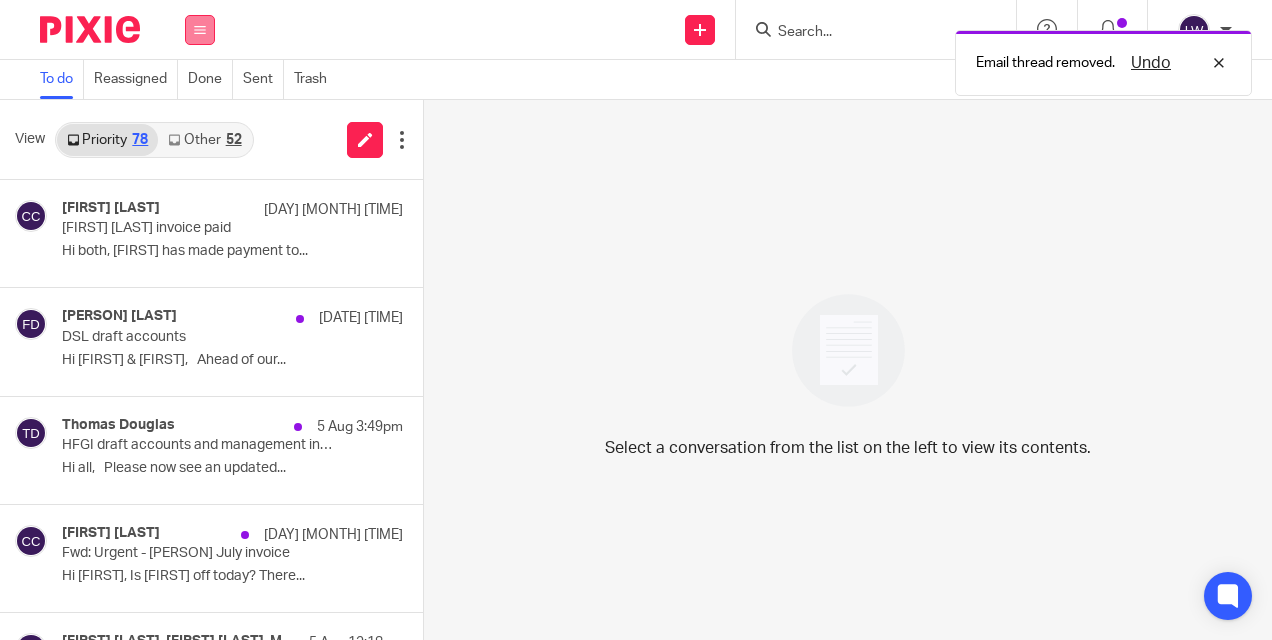 click at bounding box center [200, 30] 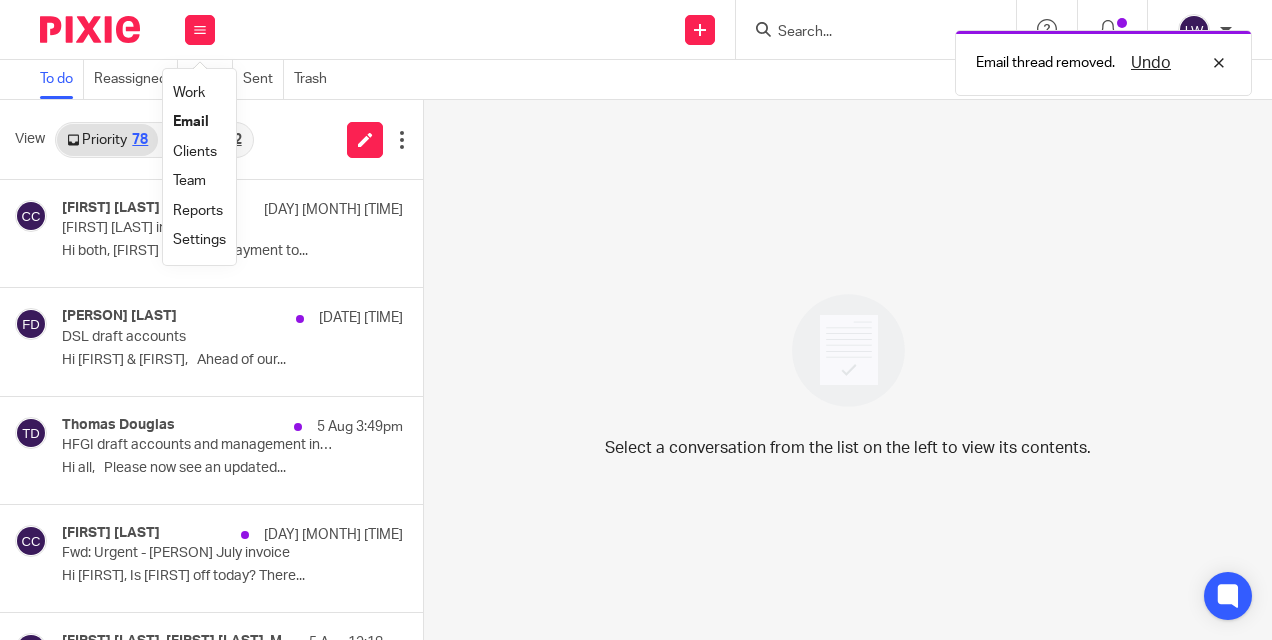 click on "Email" at bounding box center (199, 122) 